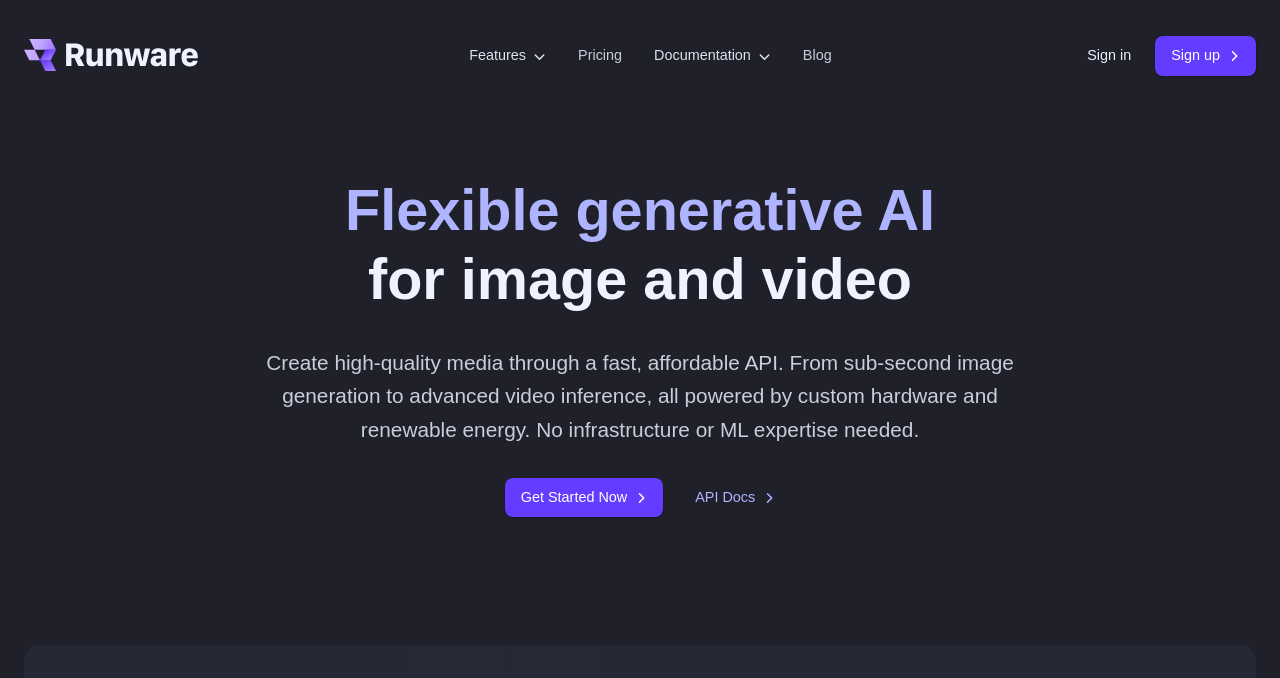 scroll, scrollTop: 0, scrollLeft: 0, axis: both 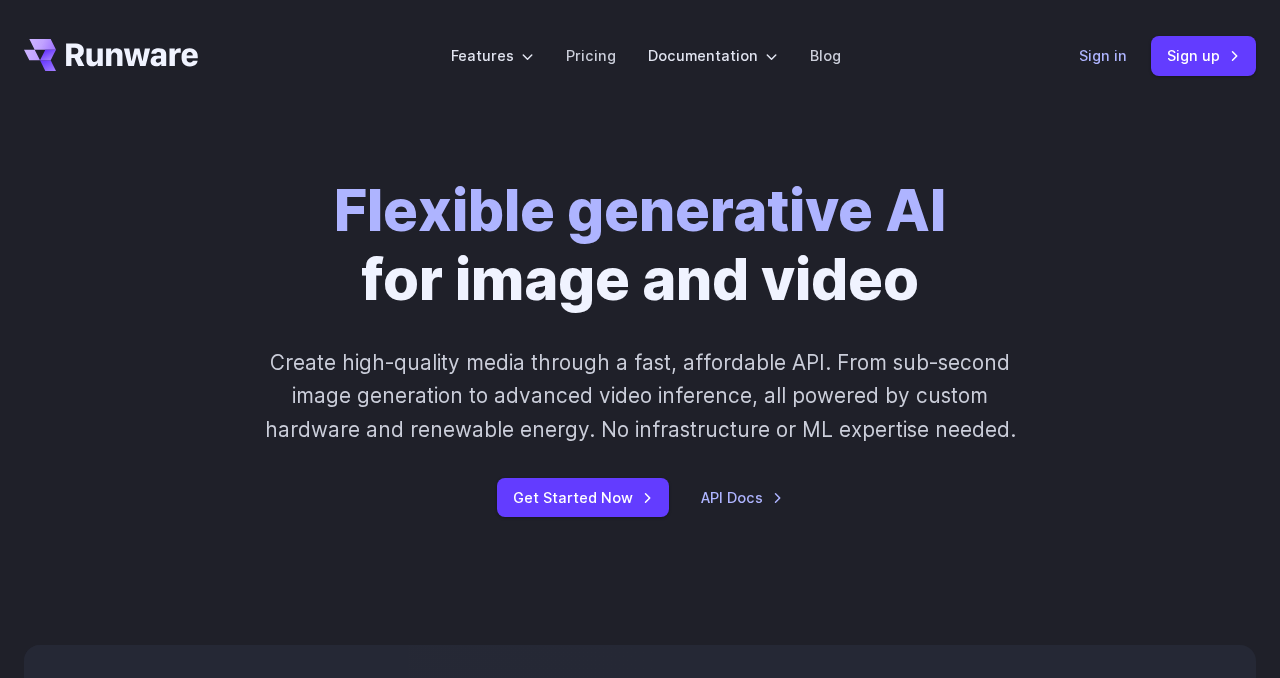 click on "Sign in" at bounding box center [1103, 55] 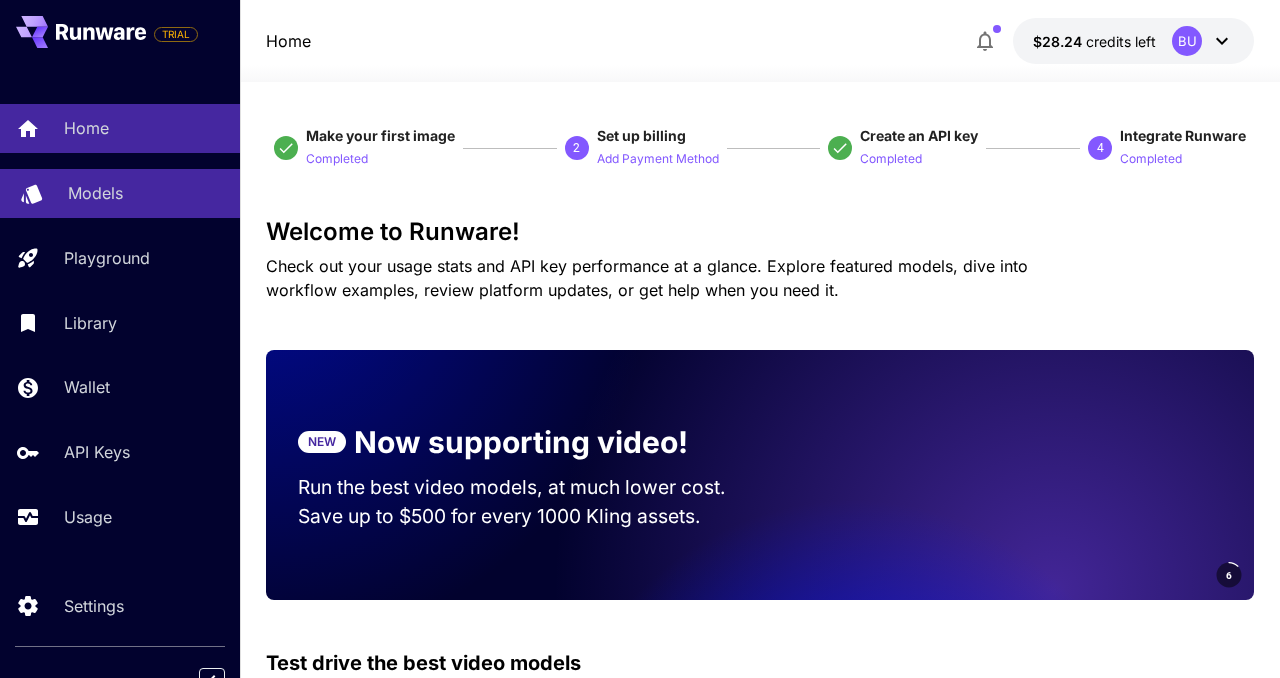 scroll, scrollTop: 0, scrollLeft: 0, axis: both 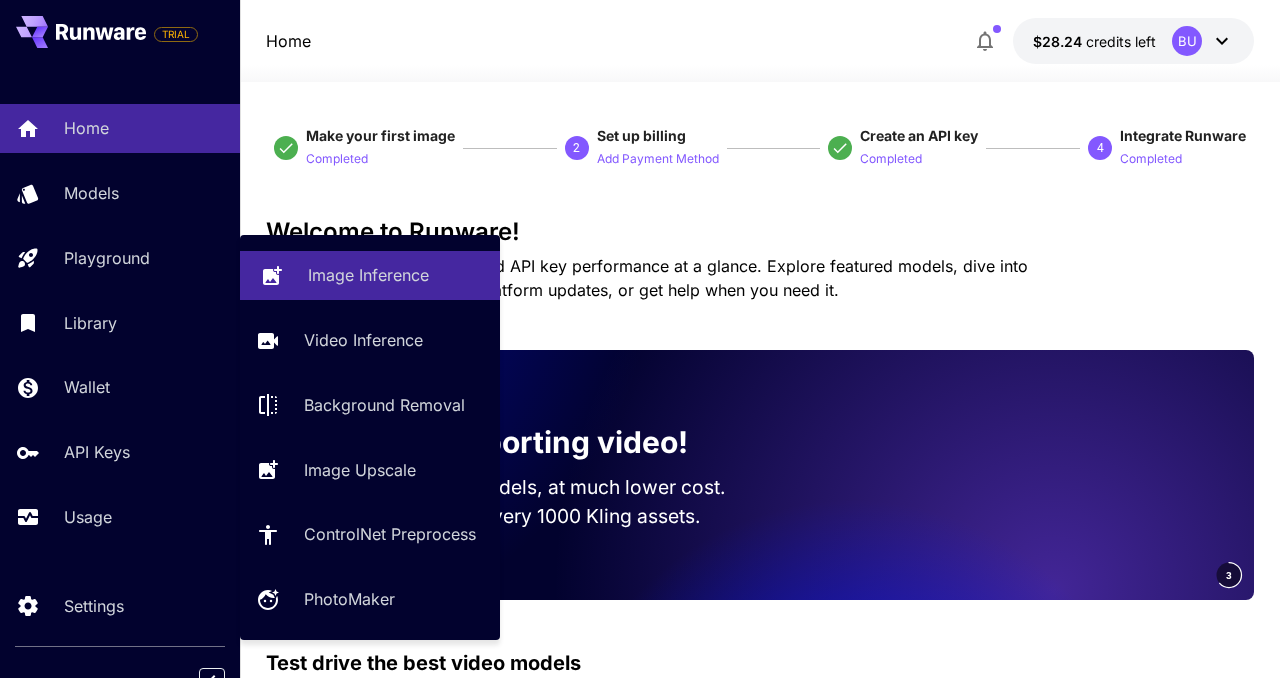 click on "Image Inference" at bounding box center [368, 275] 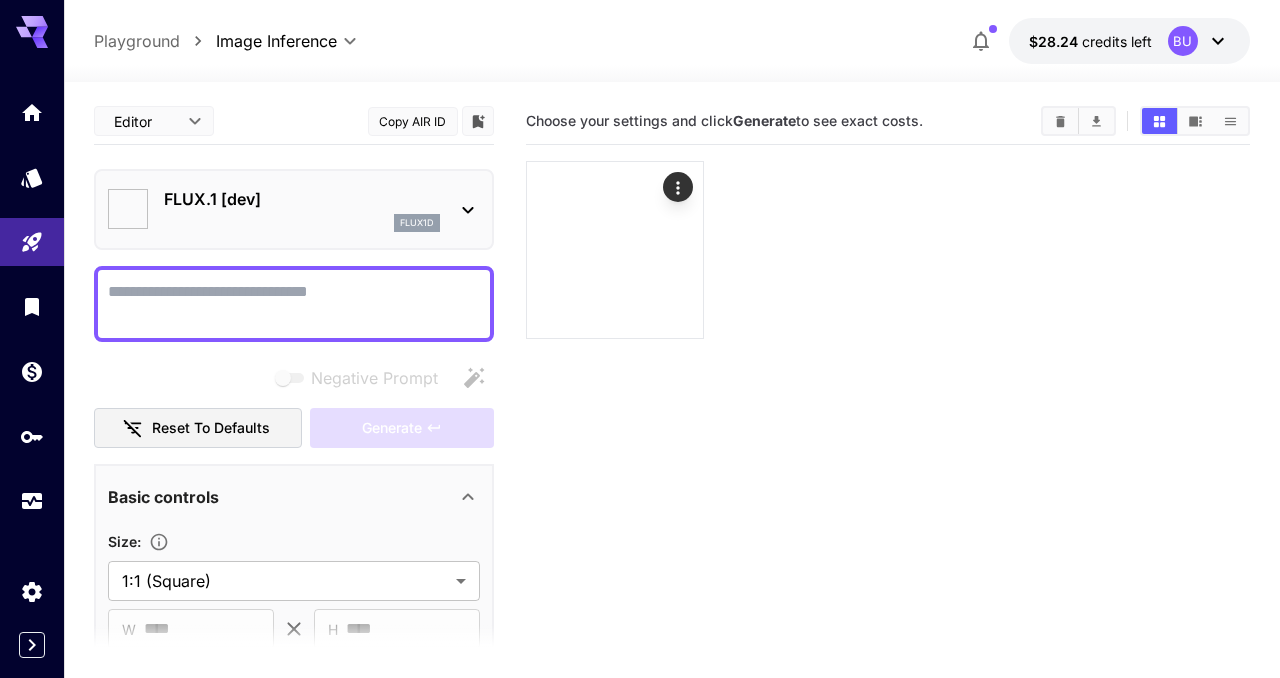 type on "**********" 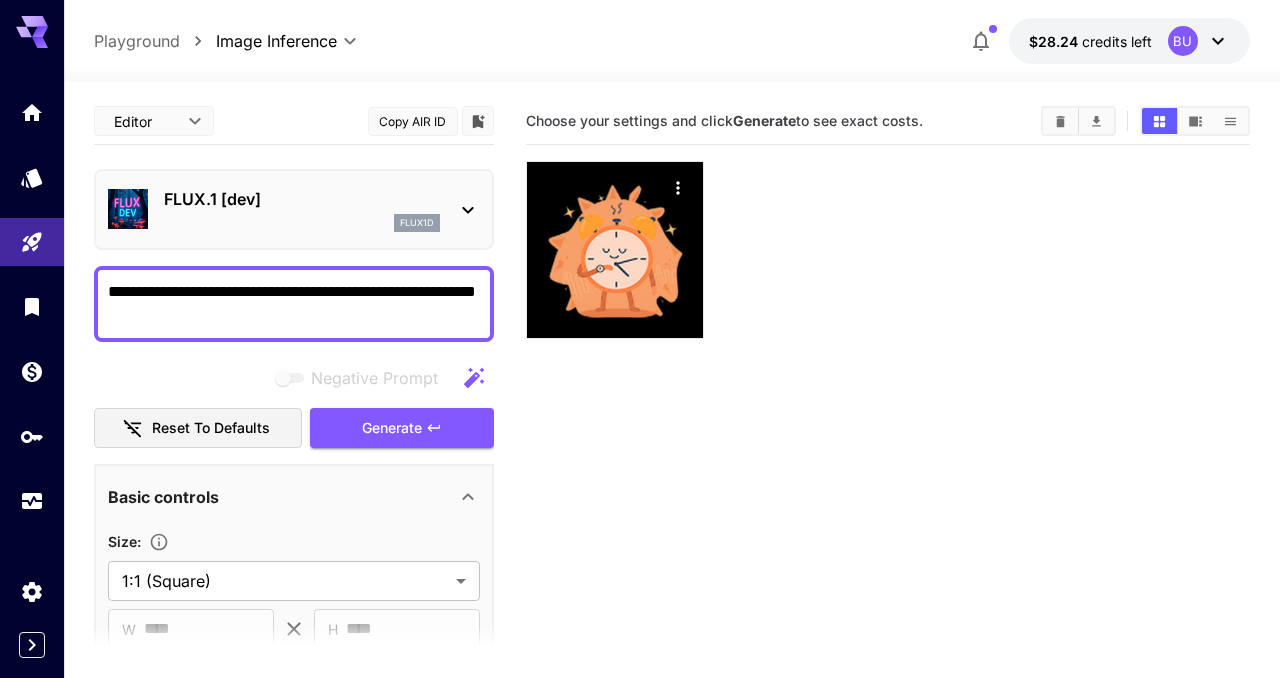 paste on "*******" 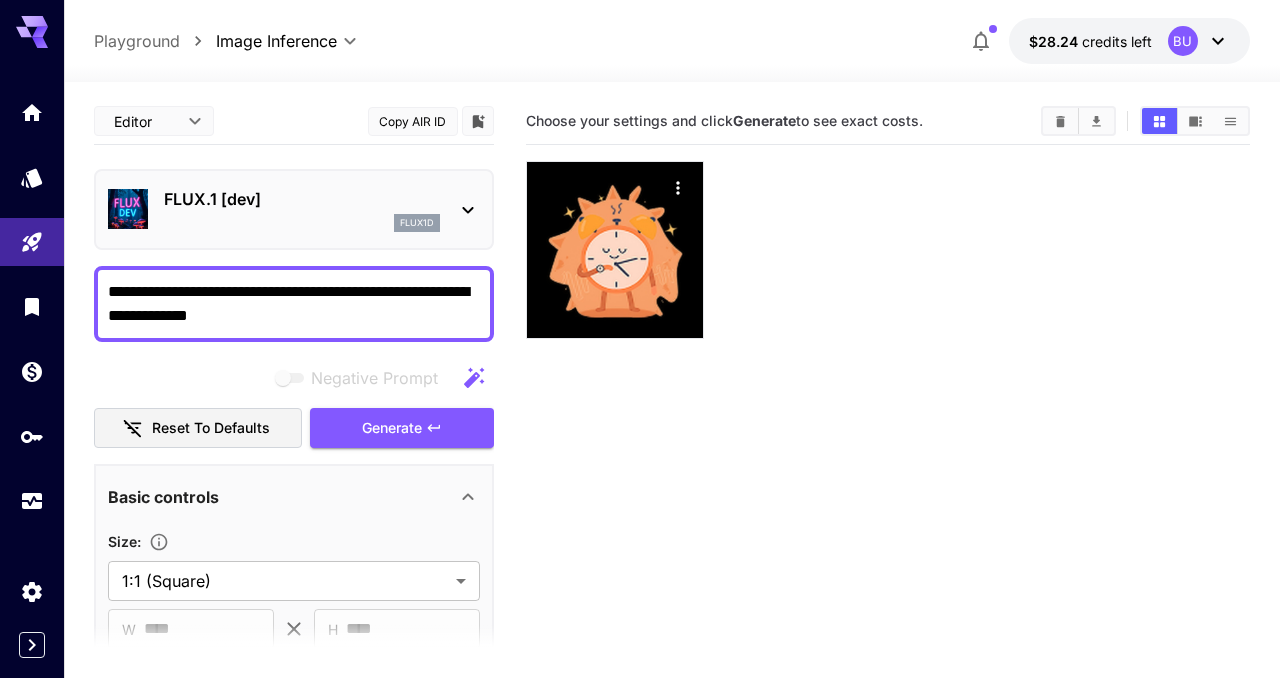 paste on "*******" 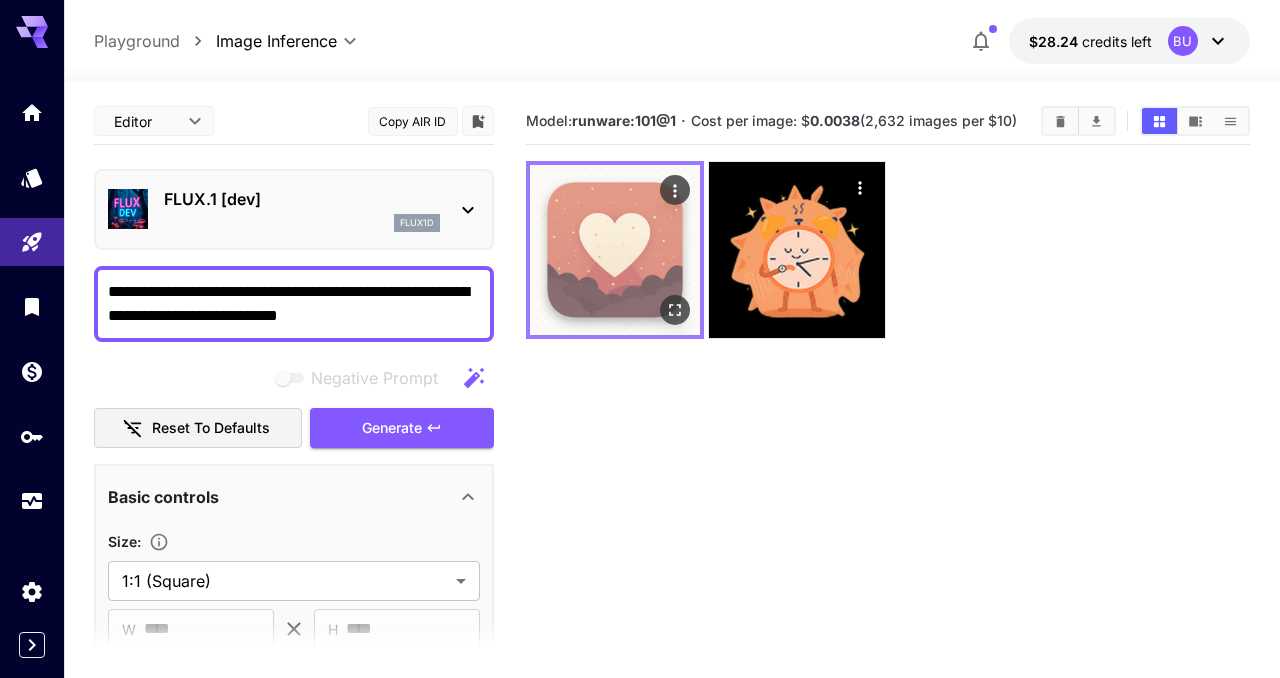 click at bounding box center (615, 250) 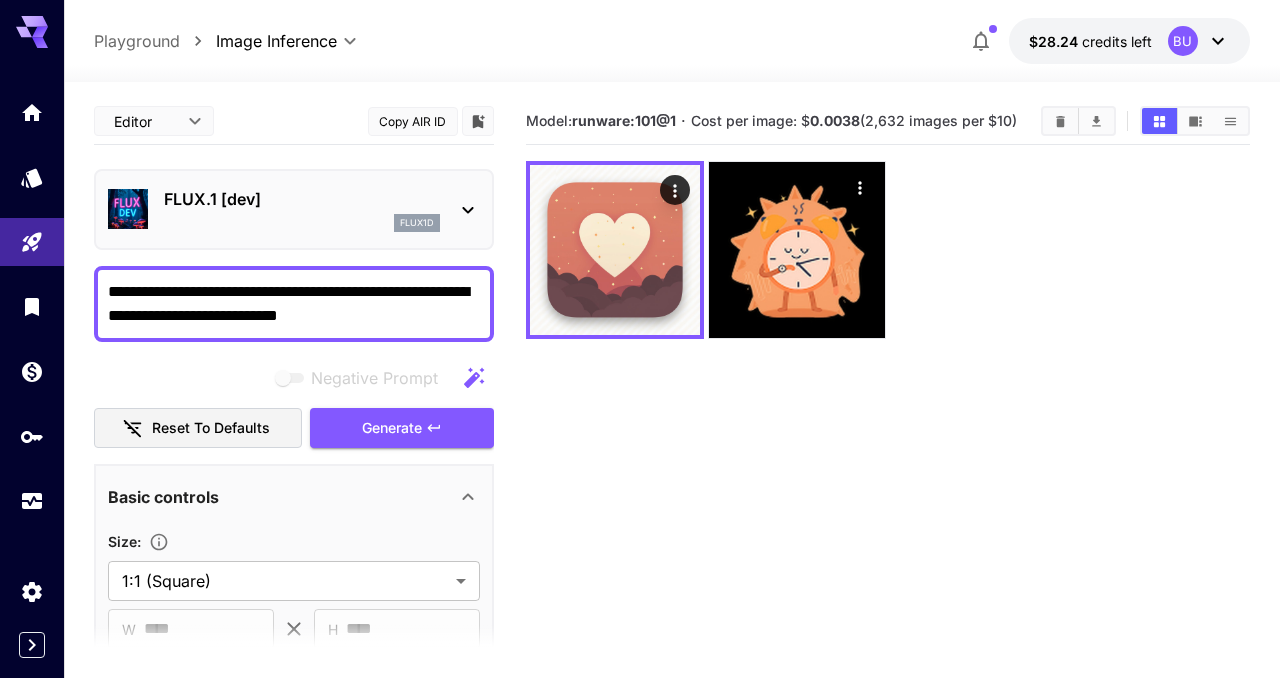 drag, startPoint x: 407, startPoint y: 313, endPoint x: 259, endPoint y: 317, distance: 148.05405 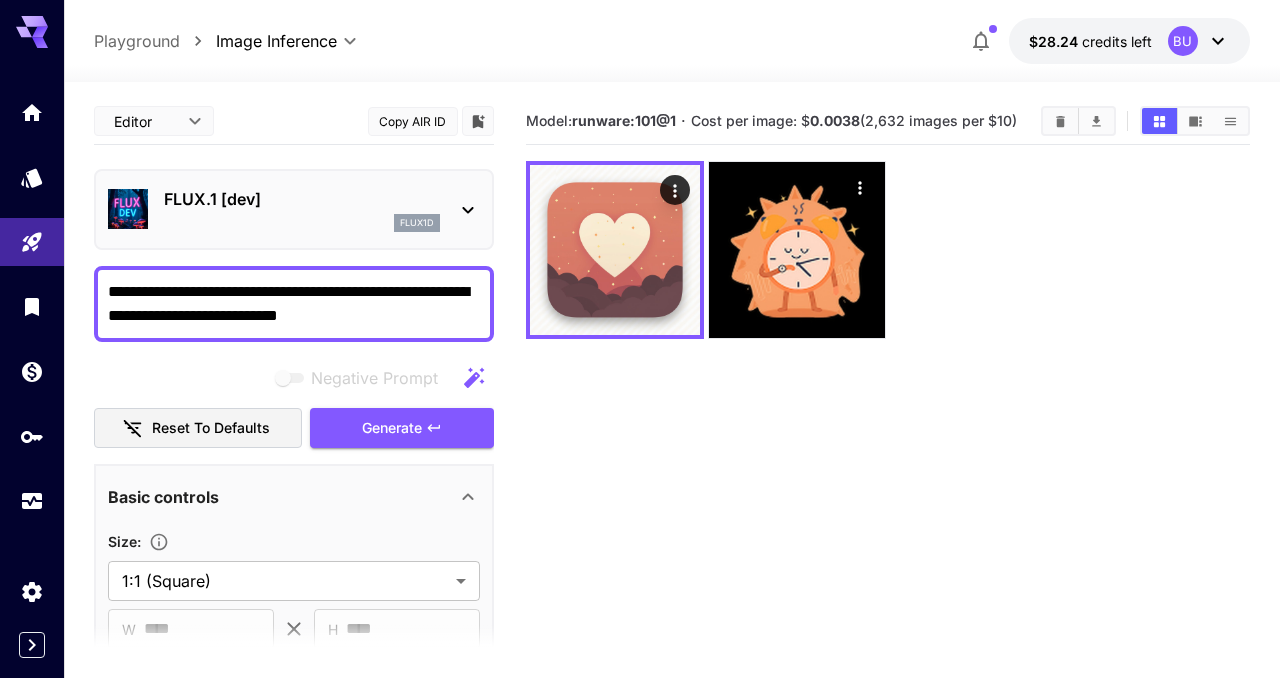 click on "**********" at bounding box center (294, 304) 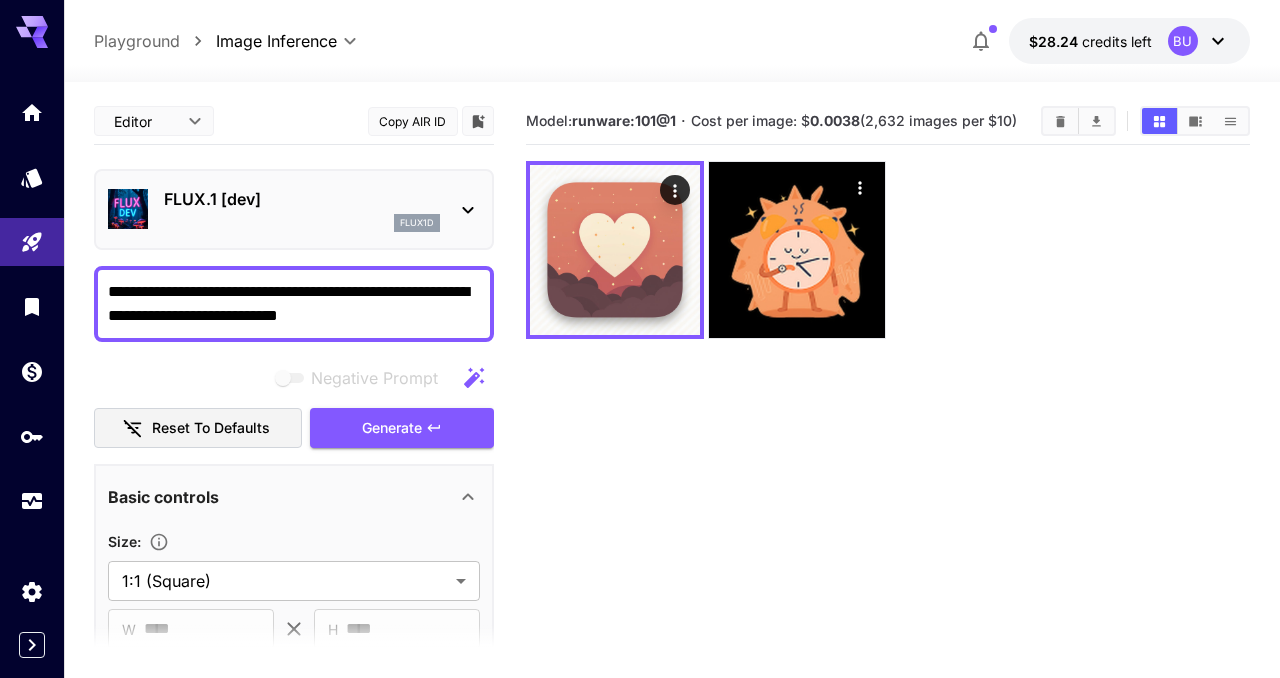 drag, startPoint x: 415, startPoint y: 320, endPoint x: 261, endPoint y: 324, distance: 154.05194 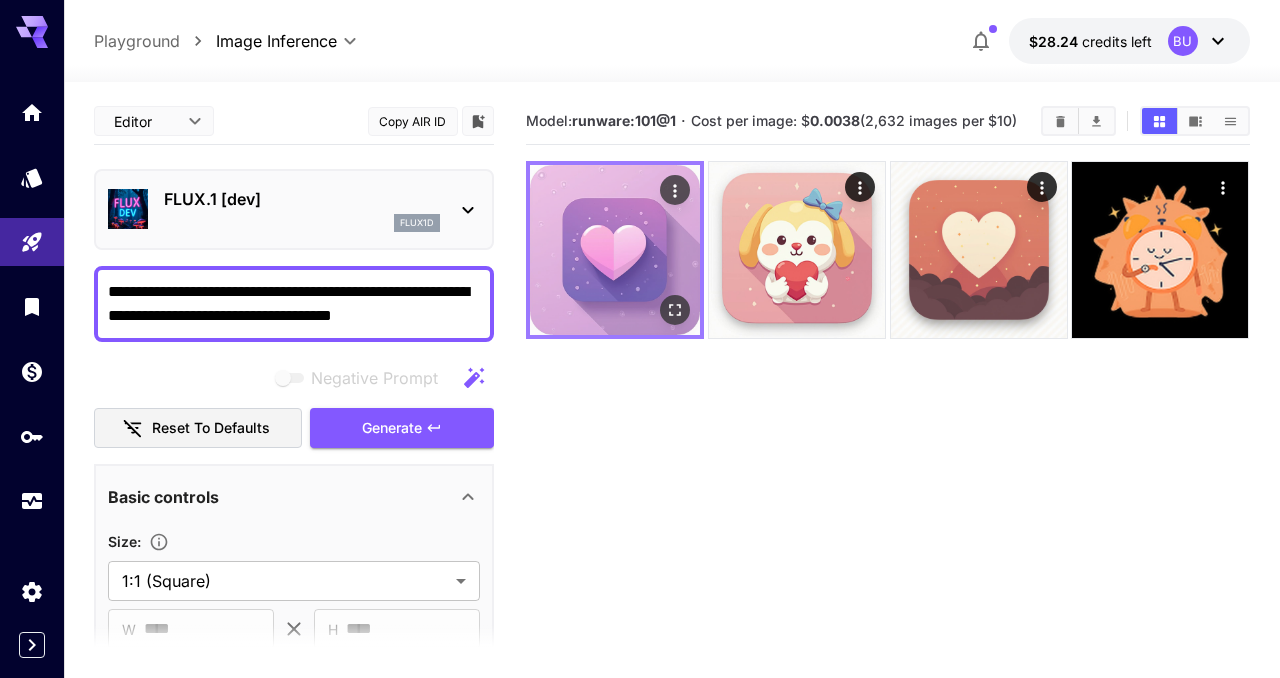 click at bounding box center (615, 250) 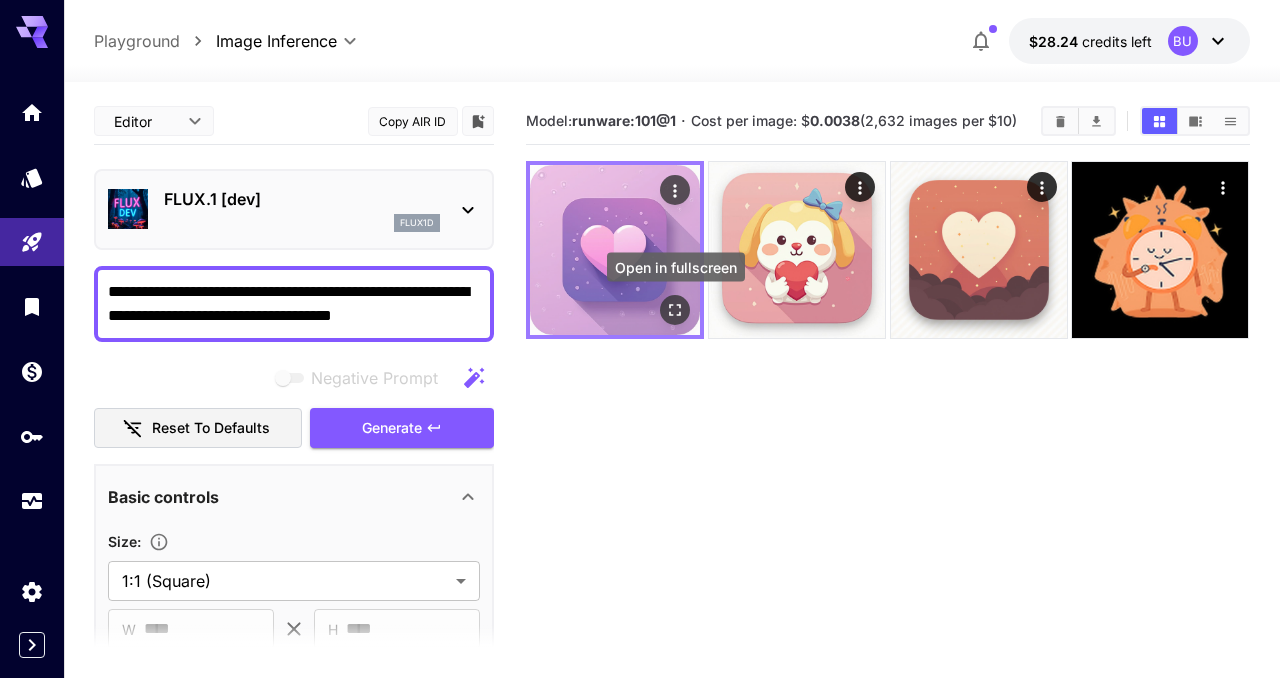click 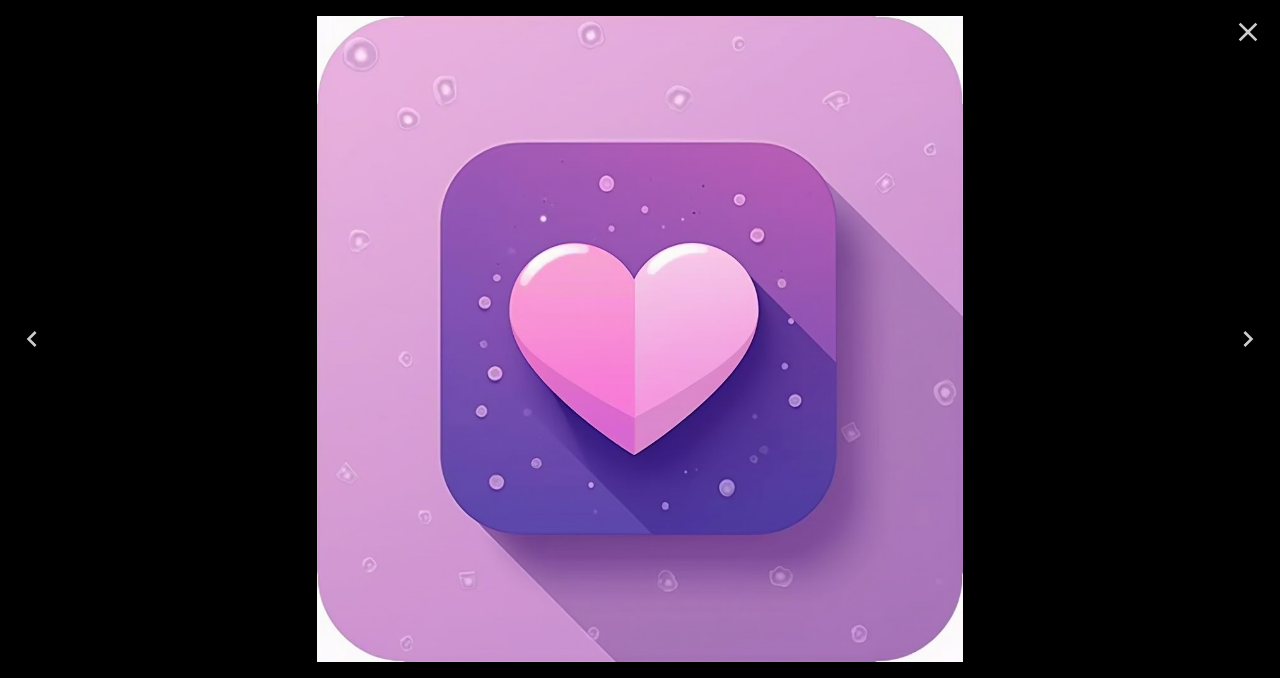 click 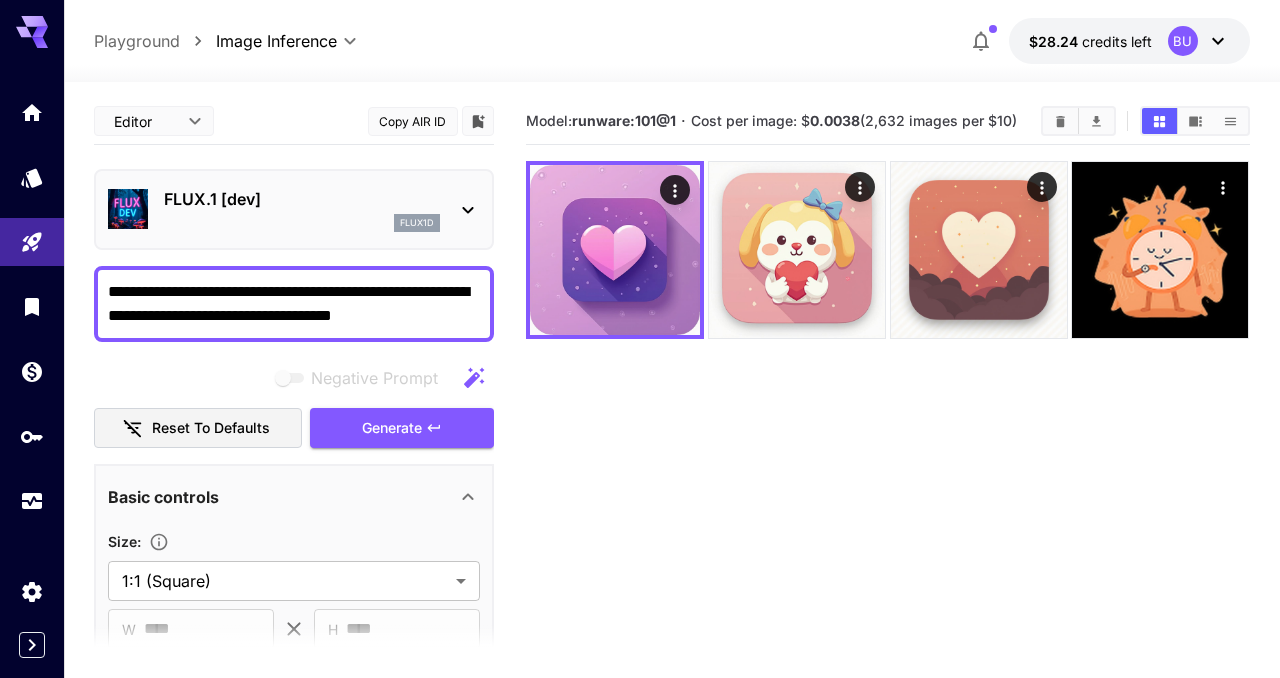 click on "**********" at bounding box center (294, 304) 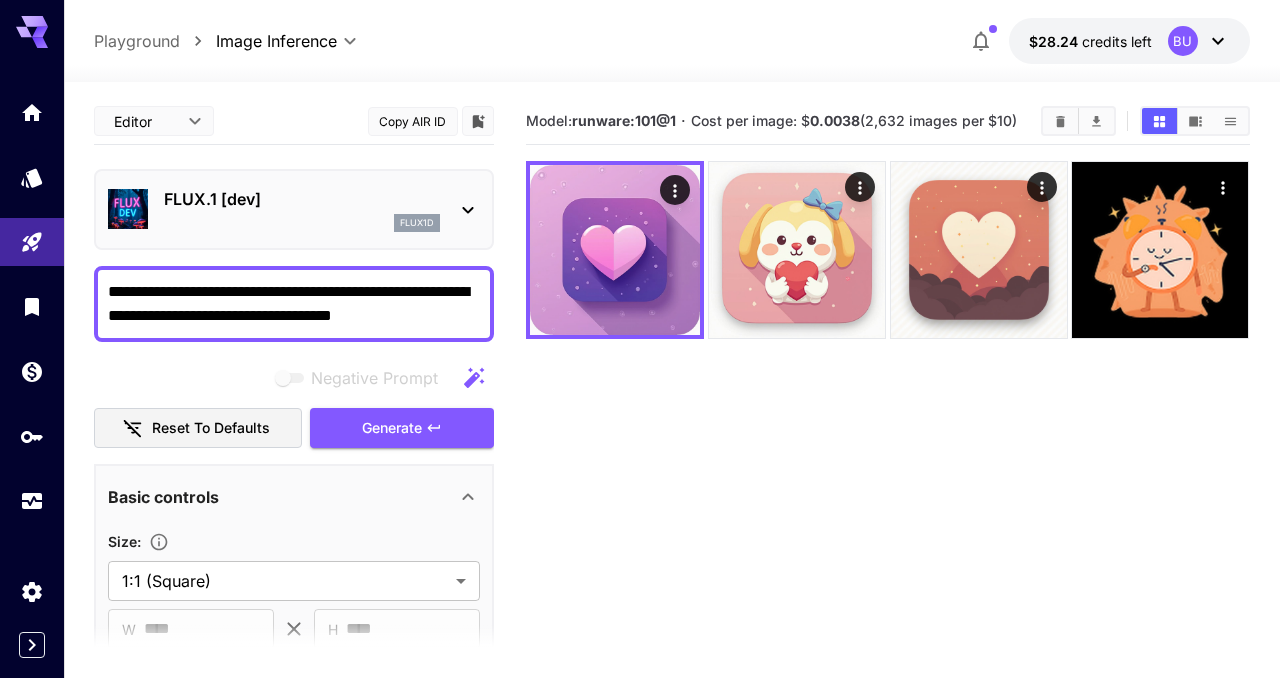 drag, startPoint x: 452, startPoint y: 323, endPoint x: 302, endPoint y: 324, distance: 150.00333 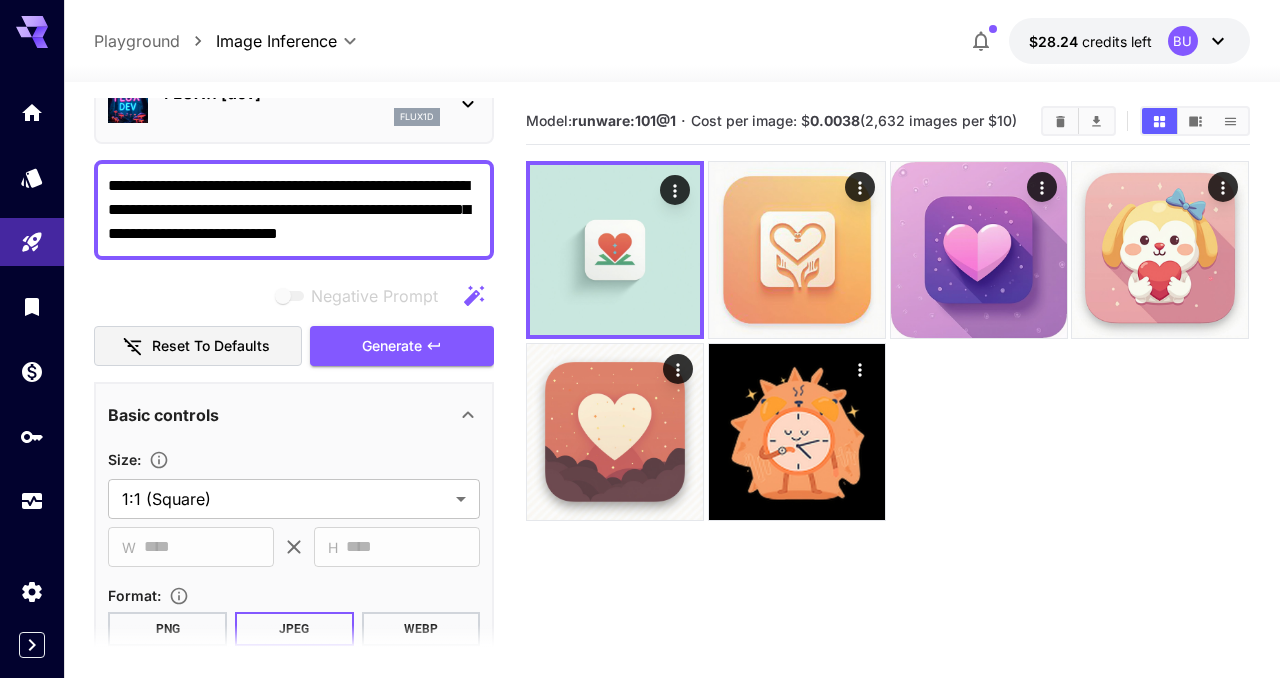 scroll, scrollTop: 0, scrollLeft: 0, axis: both 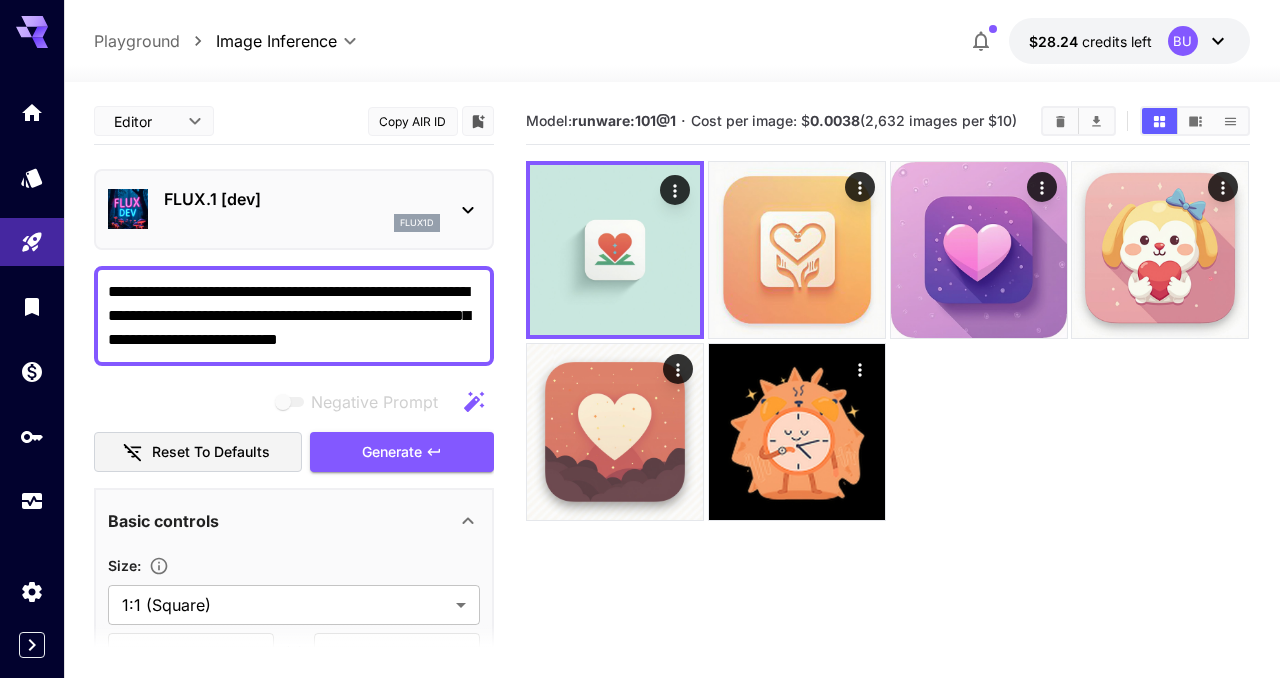 click on "**********" at bounding box center (294, 316) 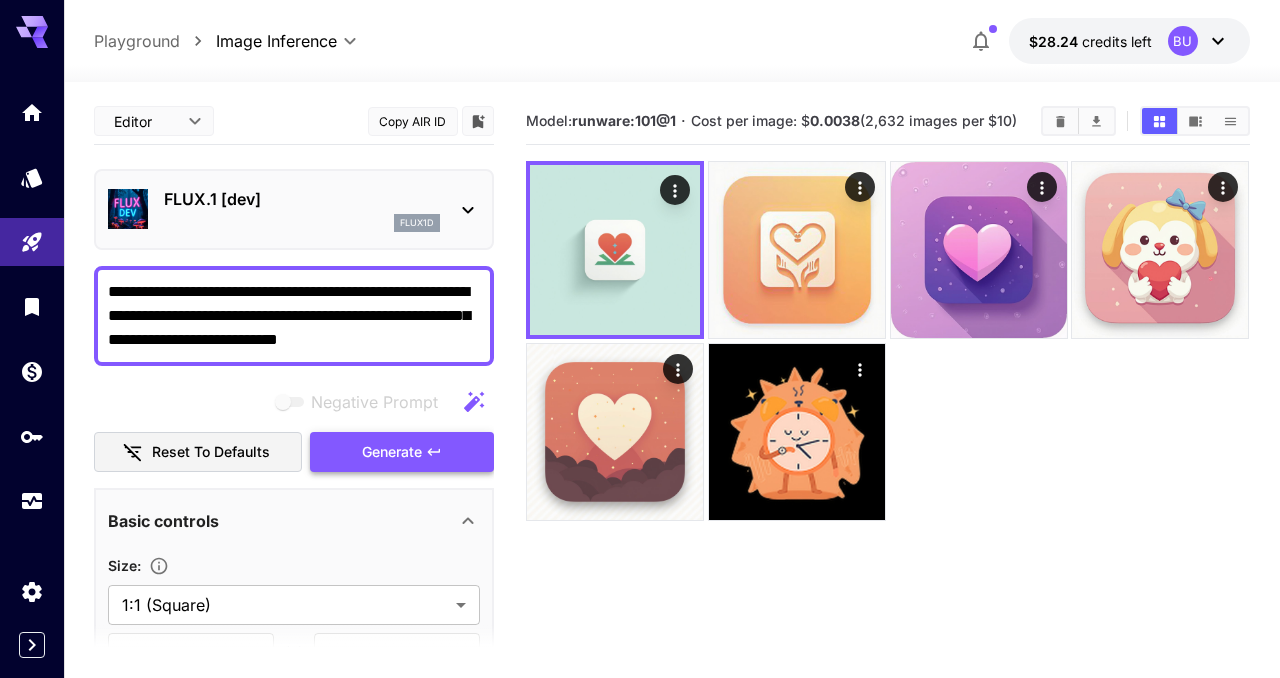 type on "**********" 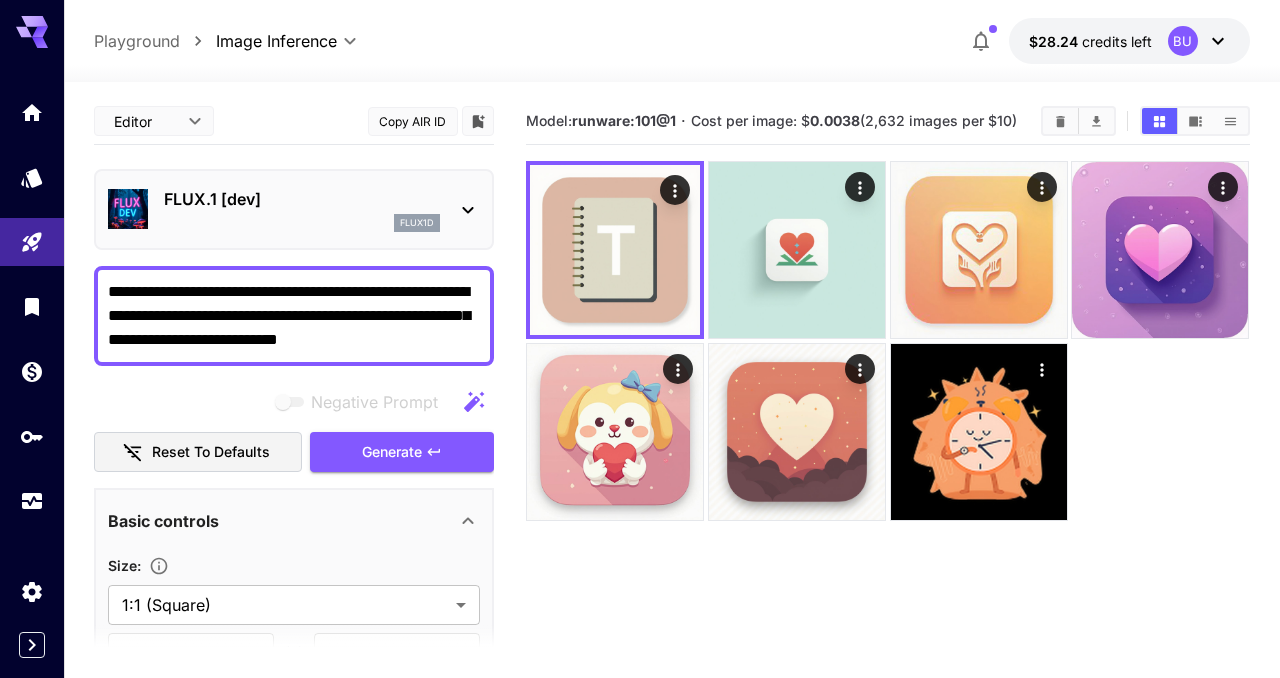 click on "FLUX.1 [dev]" at bounding box center [302, 199] 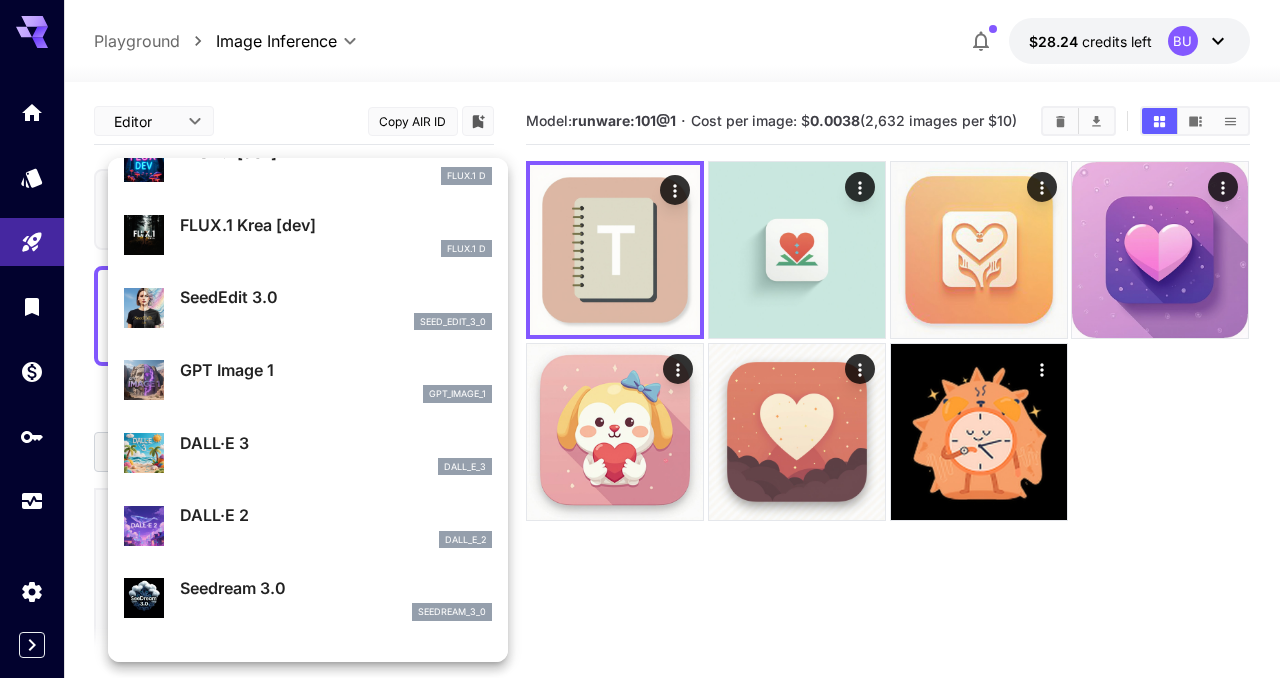 scroll, scrollTop: 130, scrollLeft: 0, axis: vertical 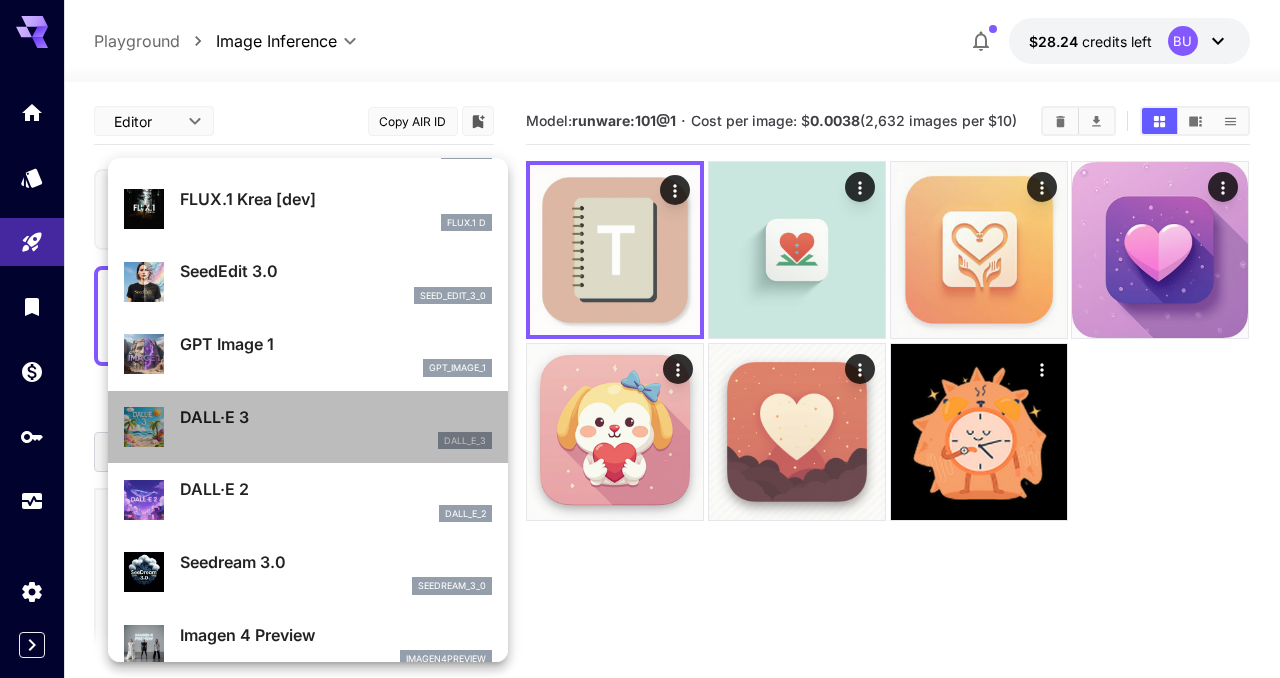 click on "DALL·E 3" at bounding box center [336, 417] 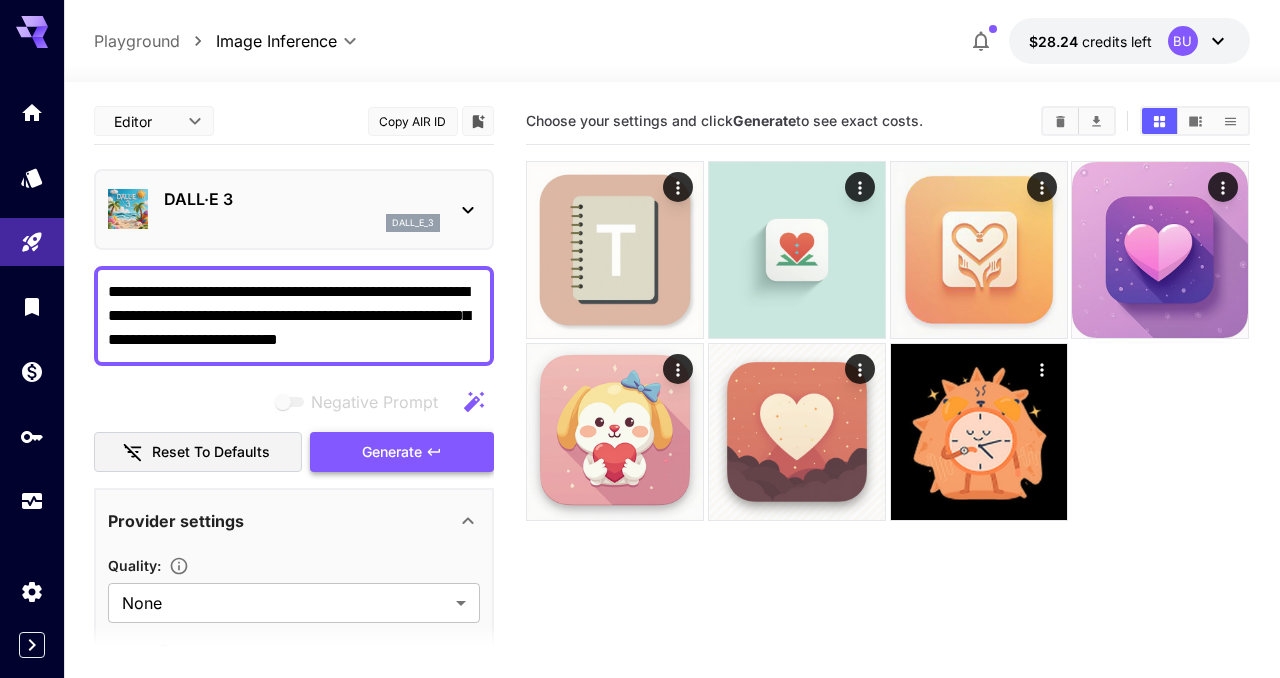 click on "Generate" at bounding box center [392, 452] 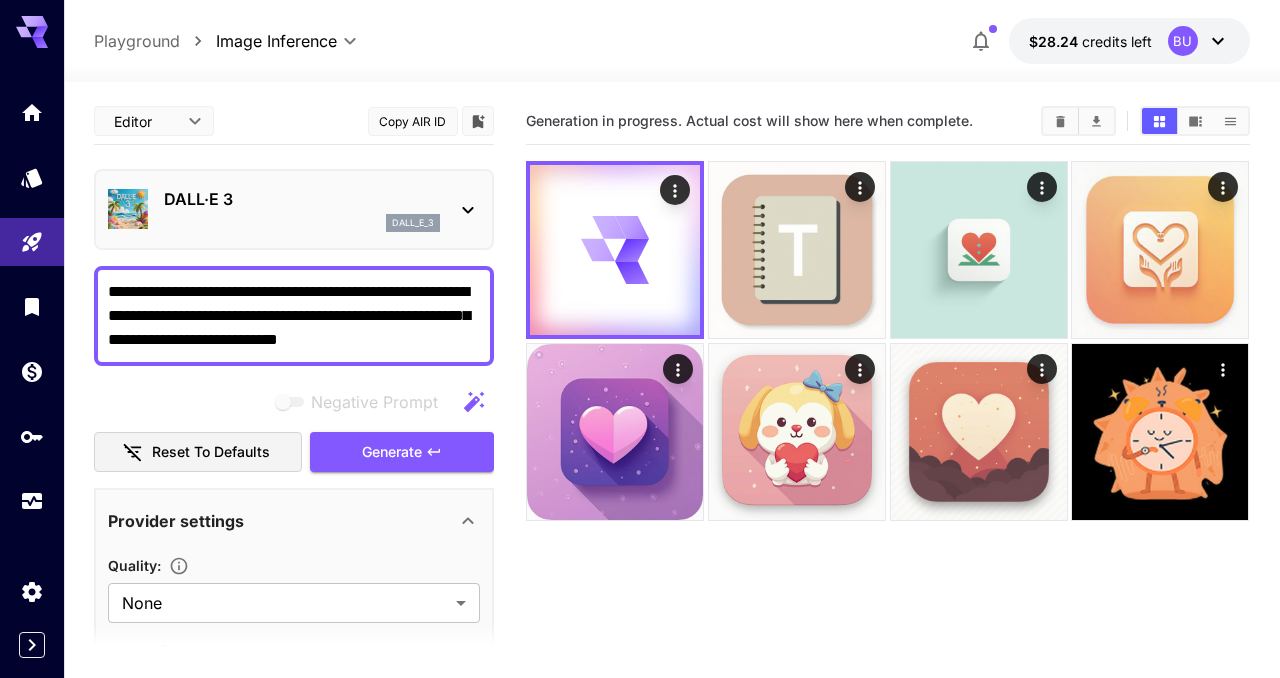 click on "dall_e_3" at bounding box center [302, 223] 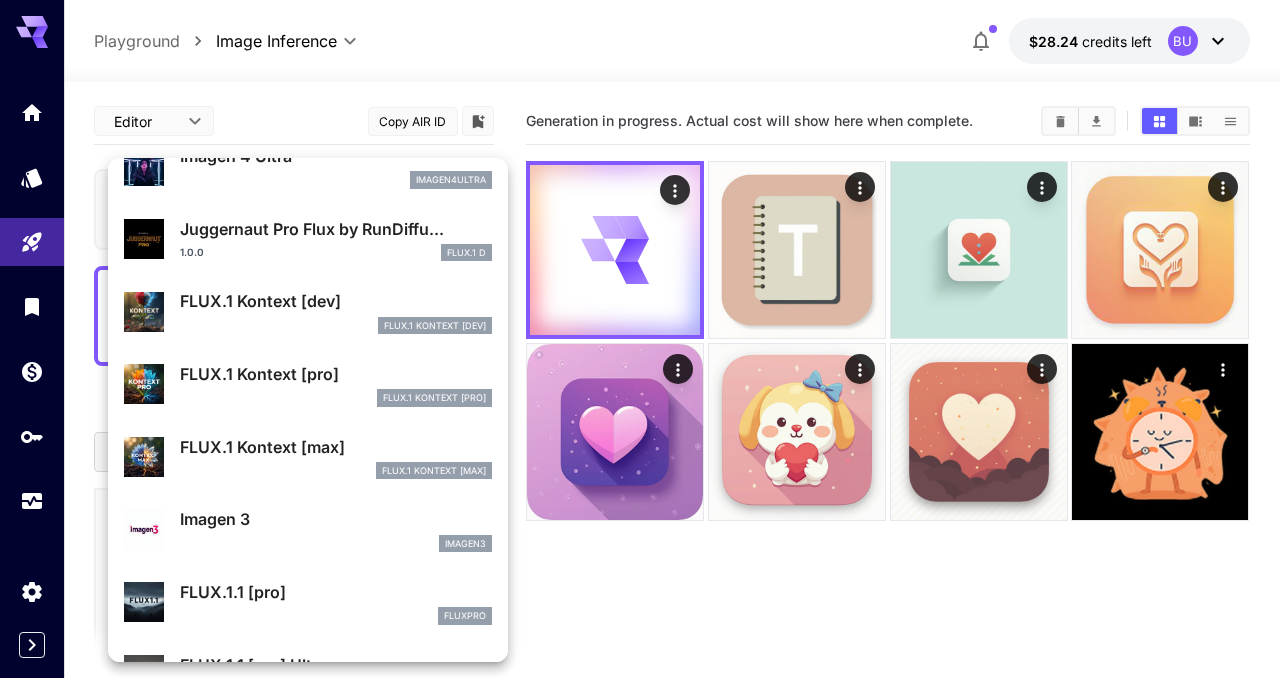 scroll, scrollTop: 685, scrollLeft: 0, axis: vertical 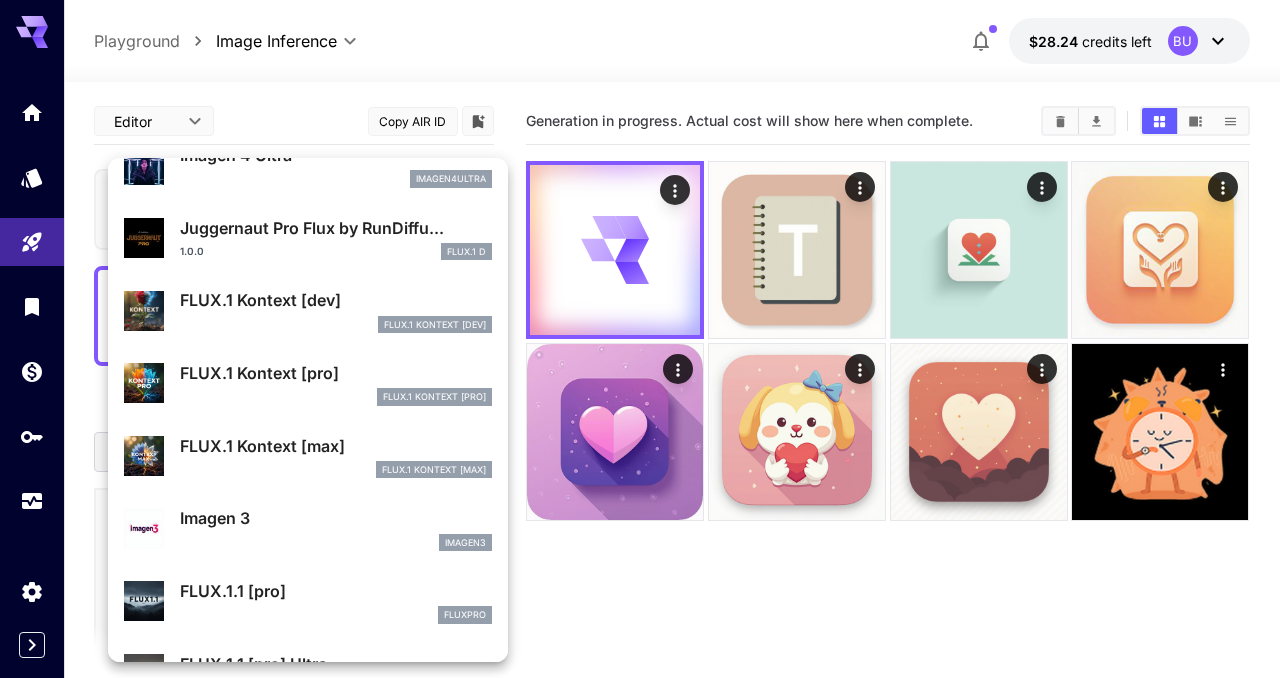 click on "FLUX.1 Kontext [max] FlUX.1 Kontext [max]" at bounding box center [308, 456] 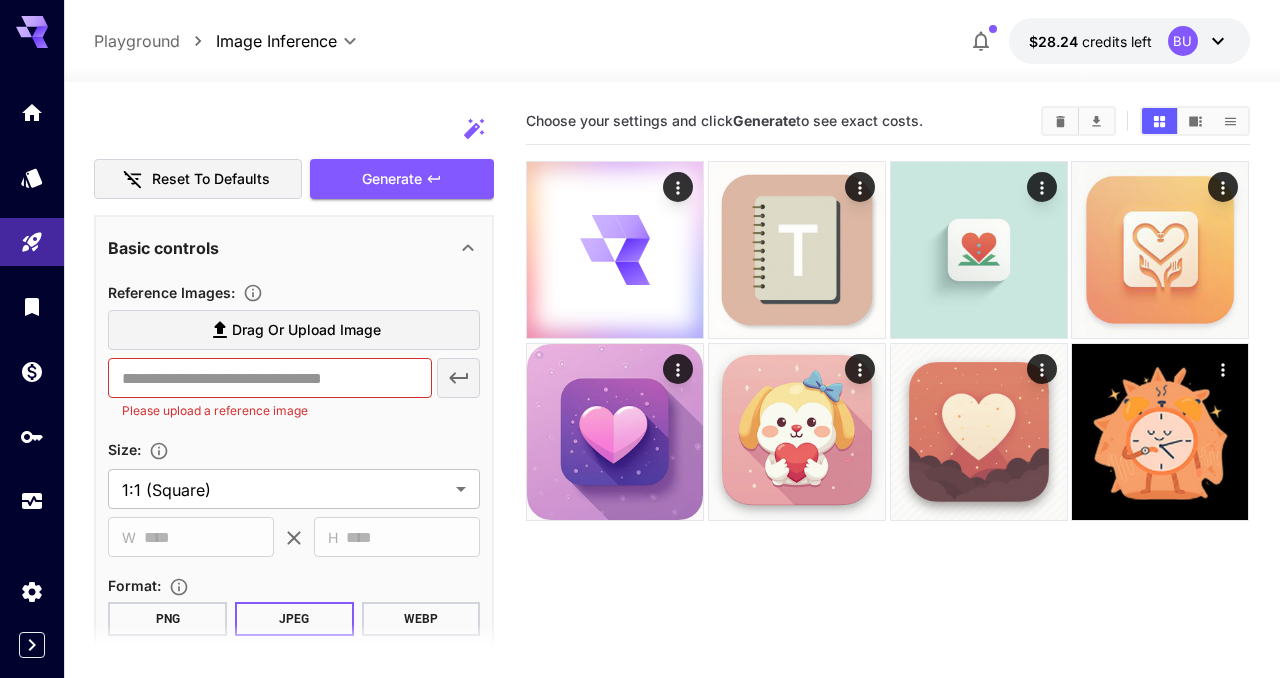 scroll, scrollTop: 272, scrollLeft: 0, axis: vertical 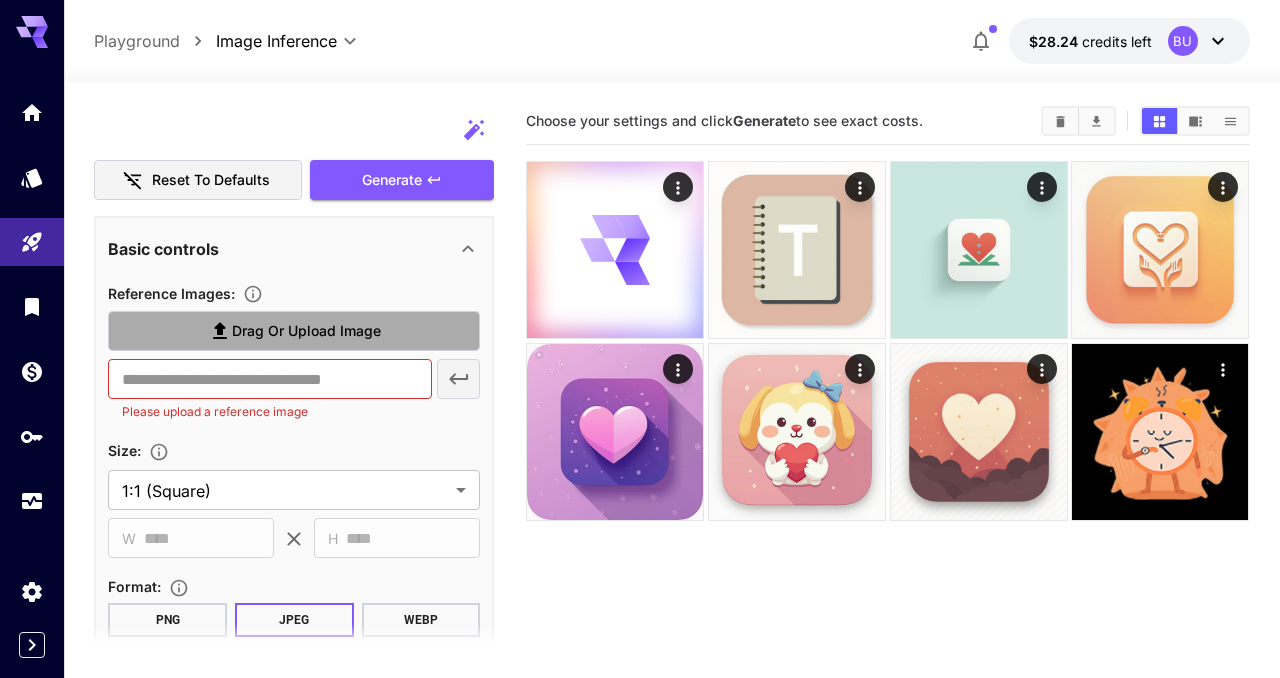 click on "Drag or upload image" at bounding box center [306, 331] 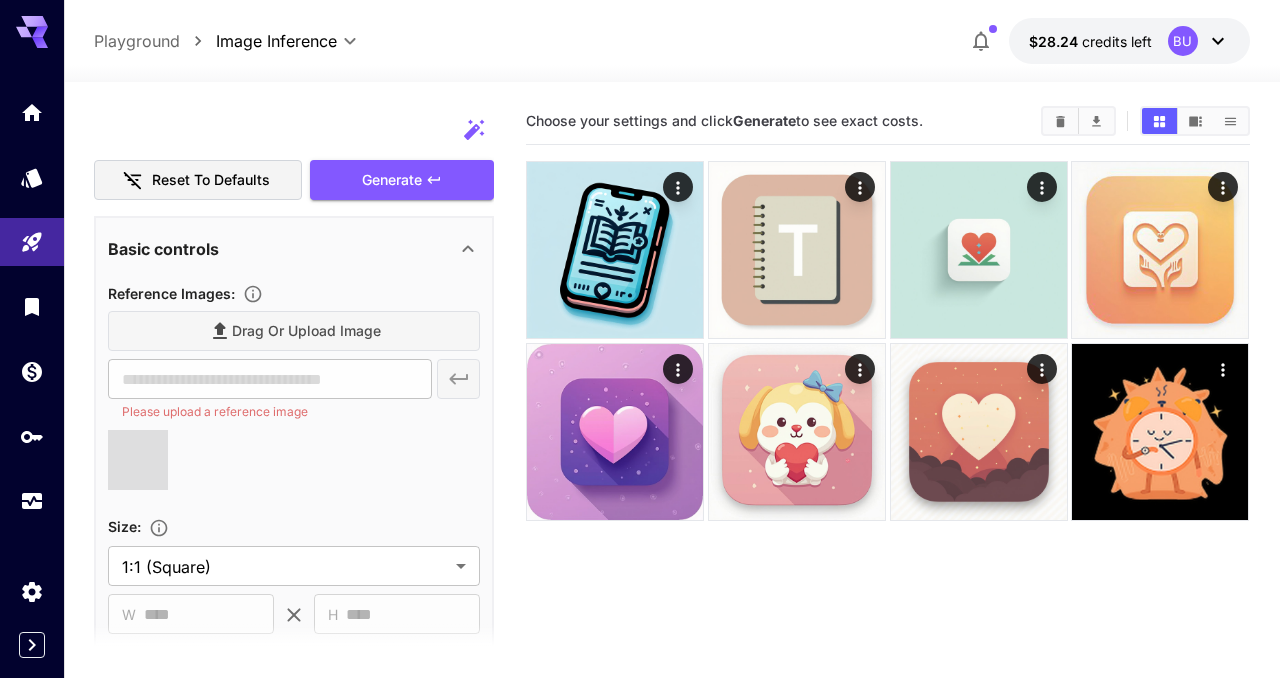 type on "**********" 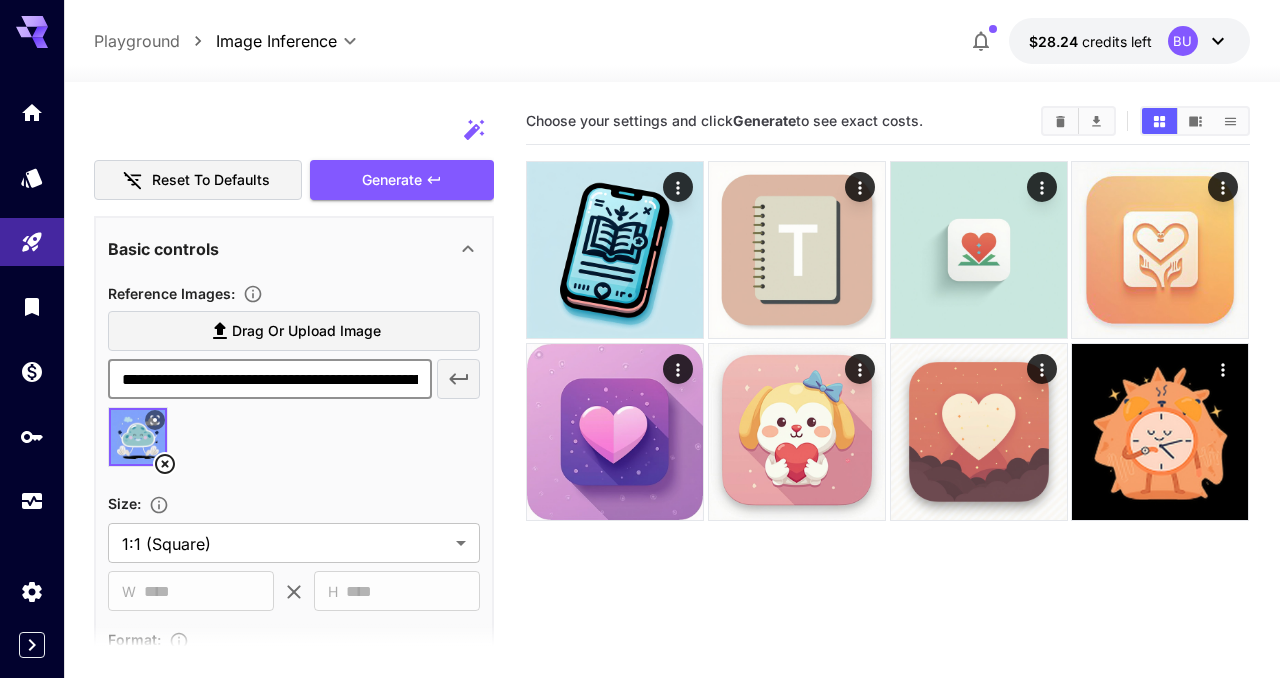 click on "**********" at bounding box center (269, 379) 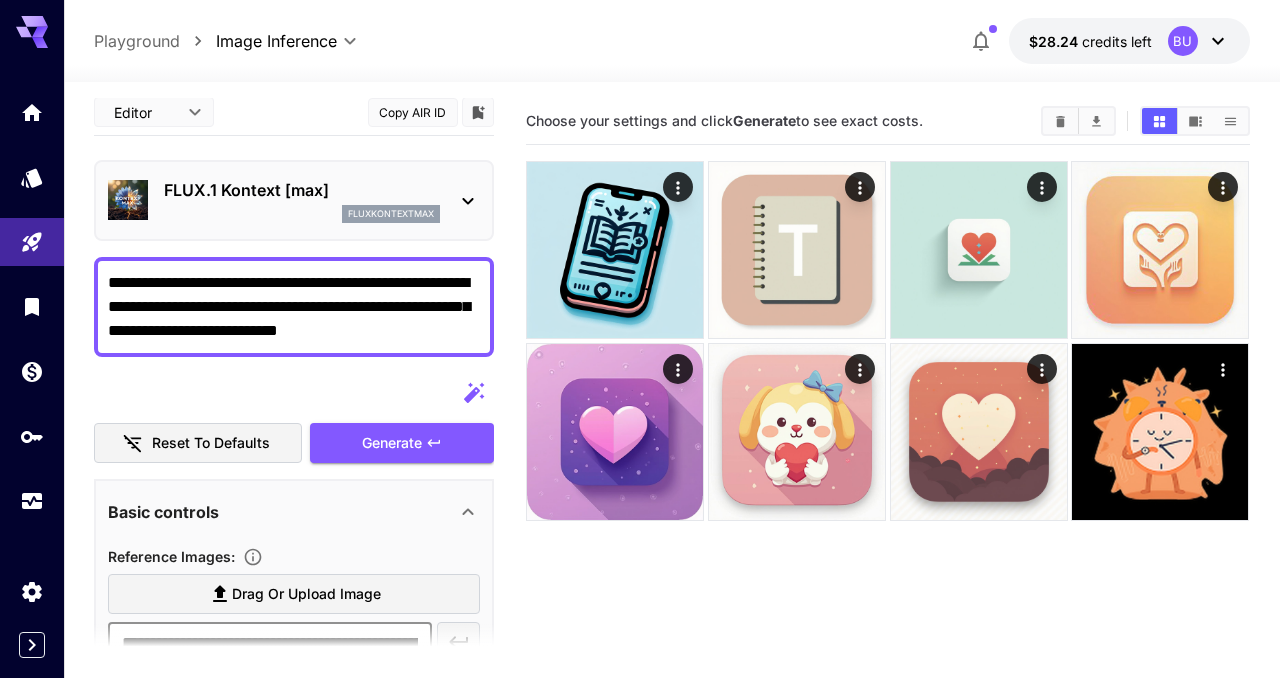 scroll, scrollTop: 0, scrollLeft: 0, axis: both 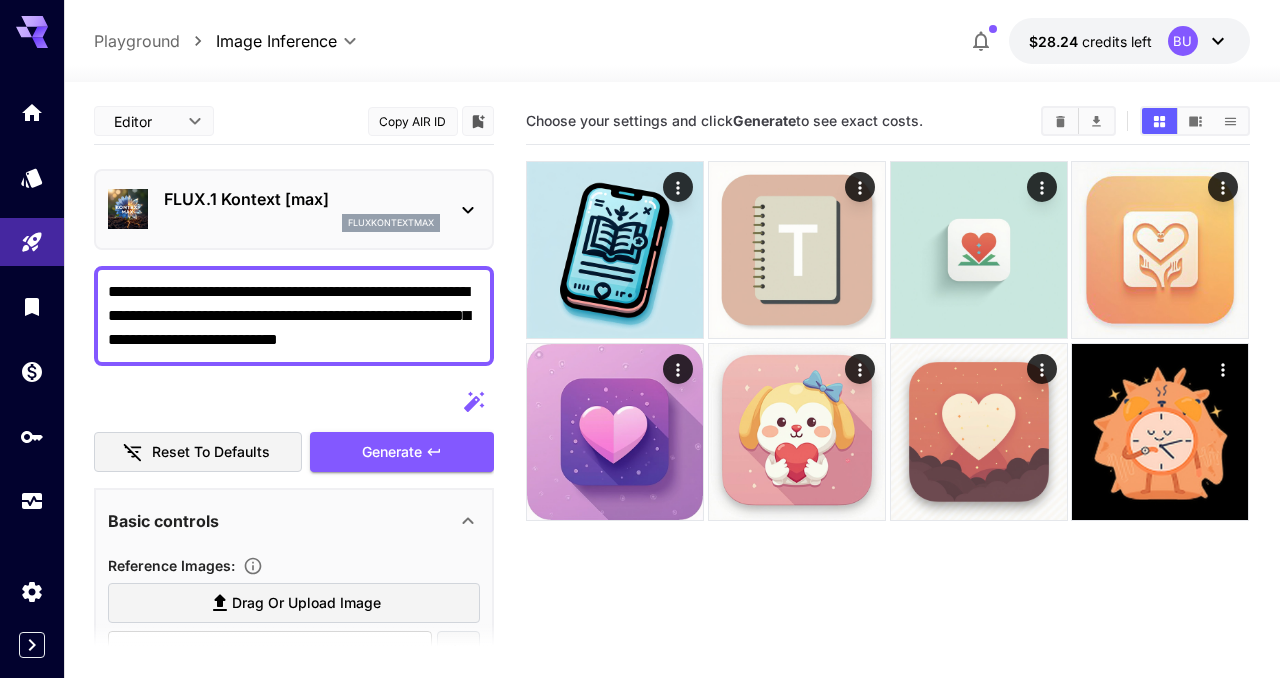 click on "**********" at bounding box center [294, 316] 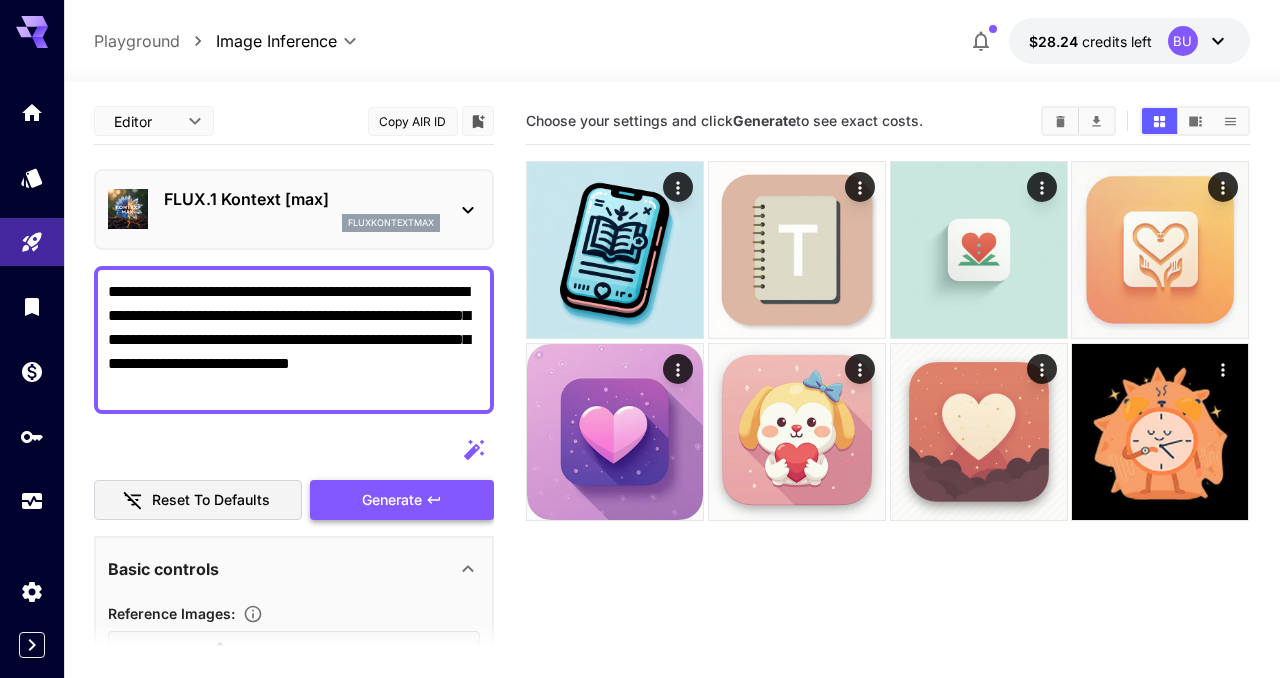 click on "Generate" at bounding box center [402, 500] 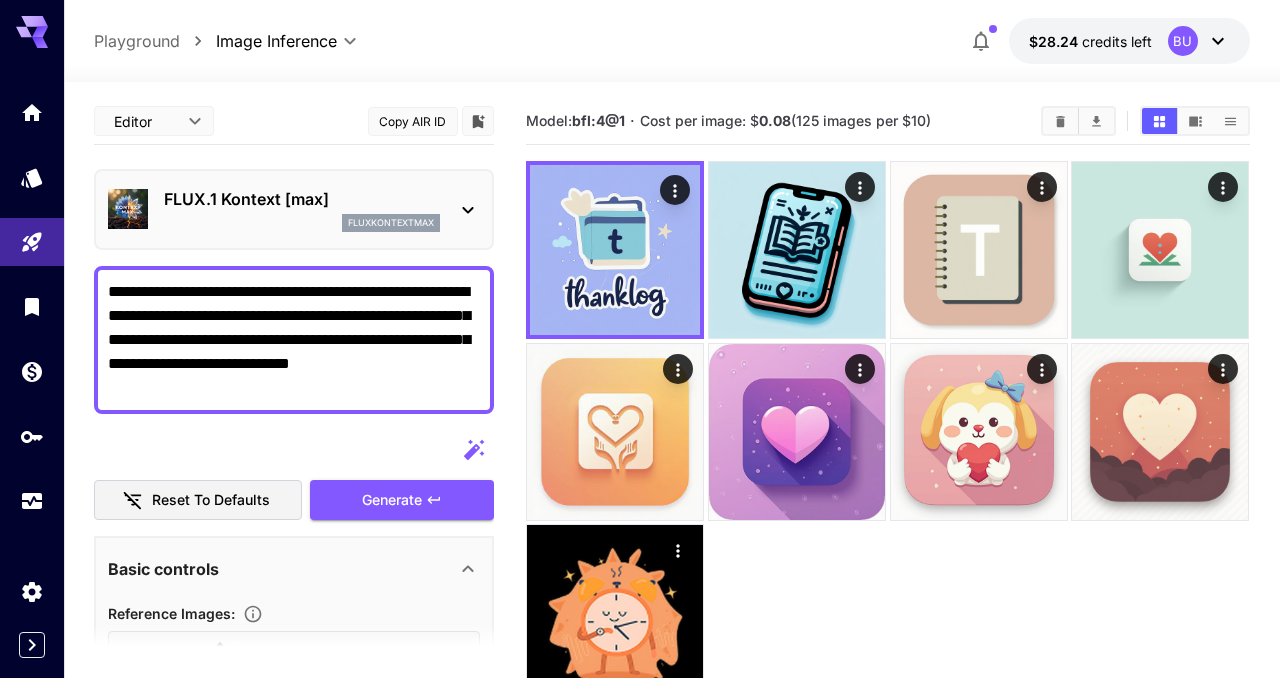 drag, startPoint x: 235, startPoint y: 342, endPoint x: 44, endPoint y: 340, distance: 191.01047 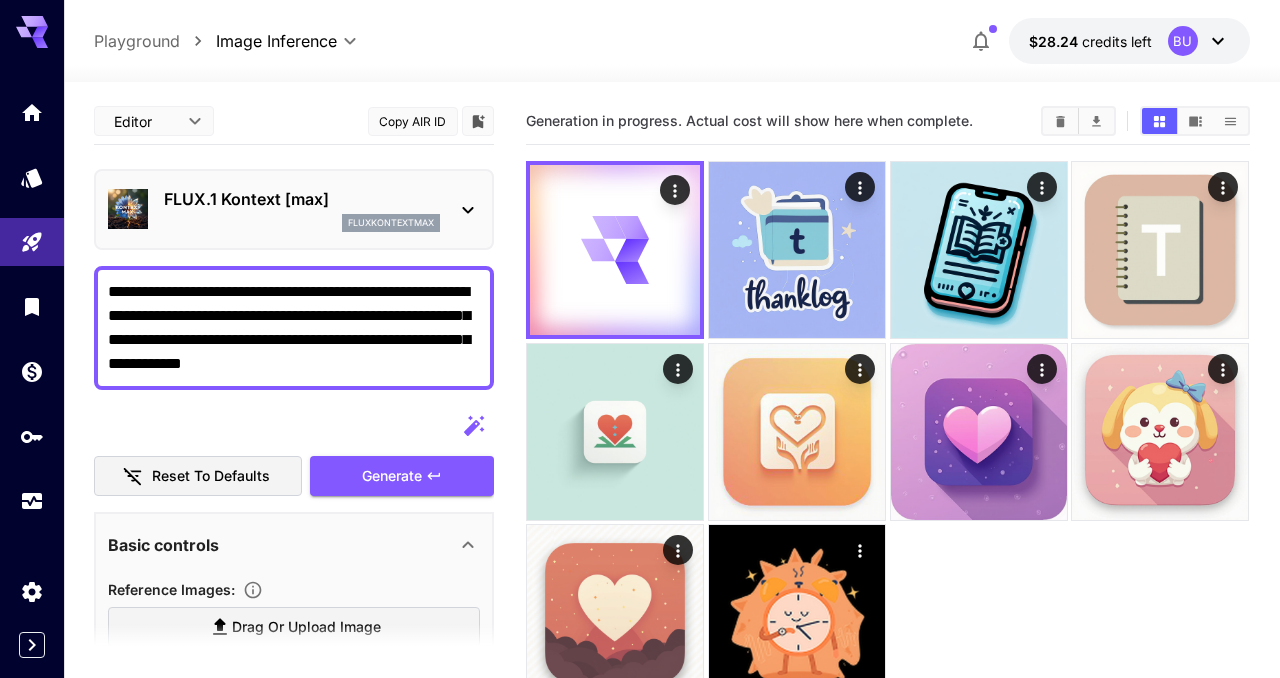 type on "**********" 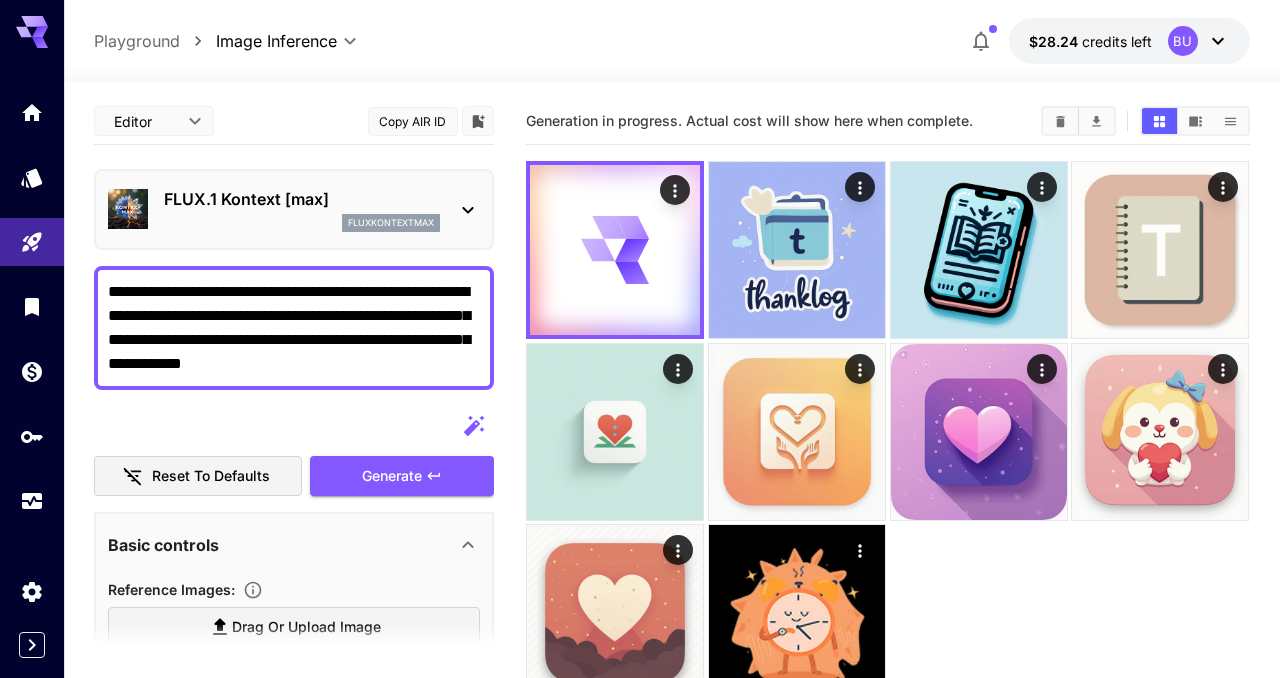 drag, startPoint x: 312, startPoint y: 344, endPoint x: 99, endPoint y: 282, distance: 221.84003 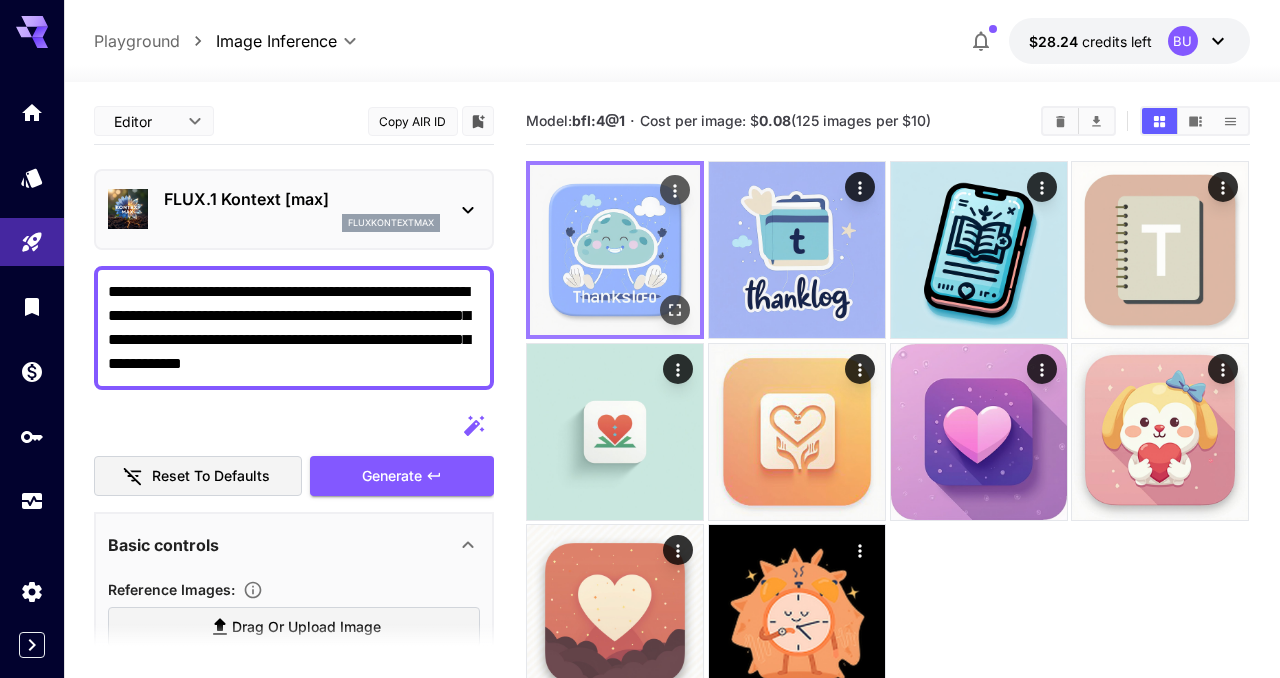 click at bounding box center [615, 250] 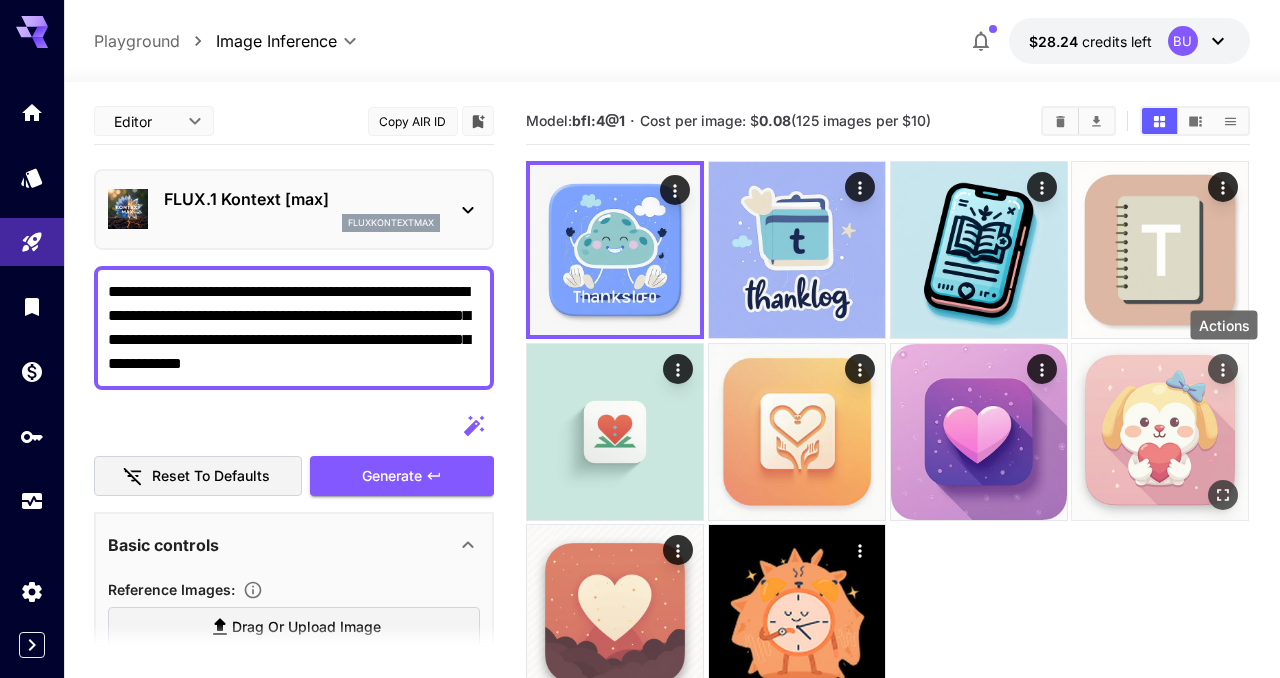 click 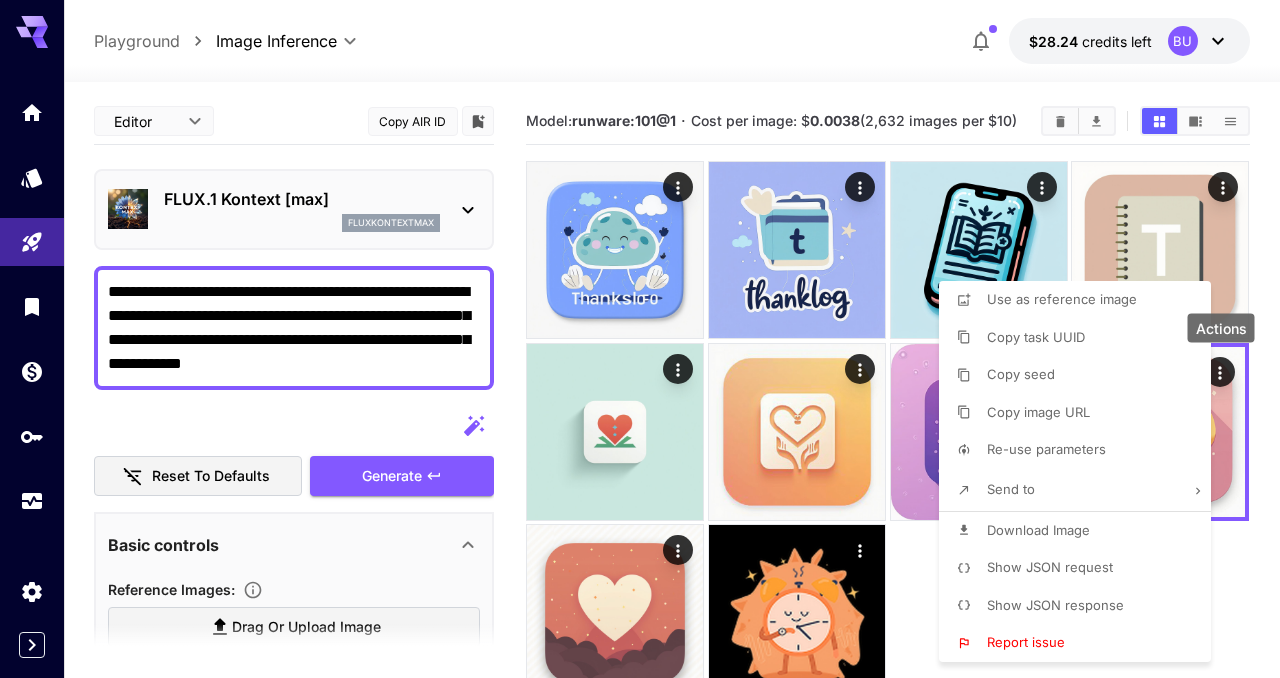 click on "Send to" at bounding box center (1081, 490) 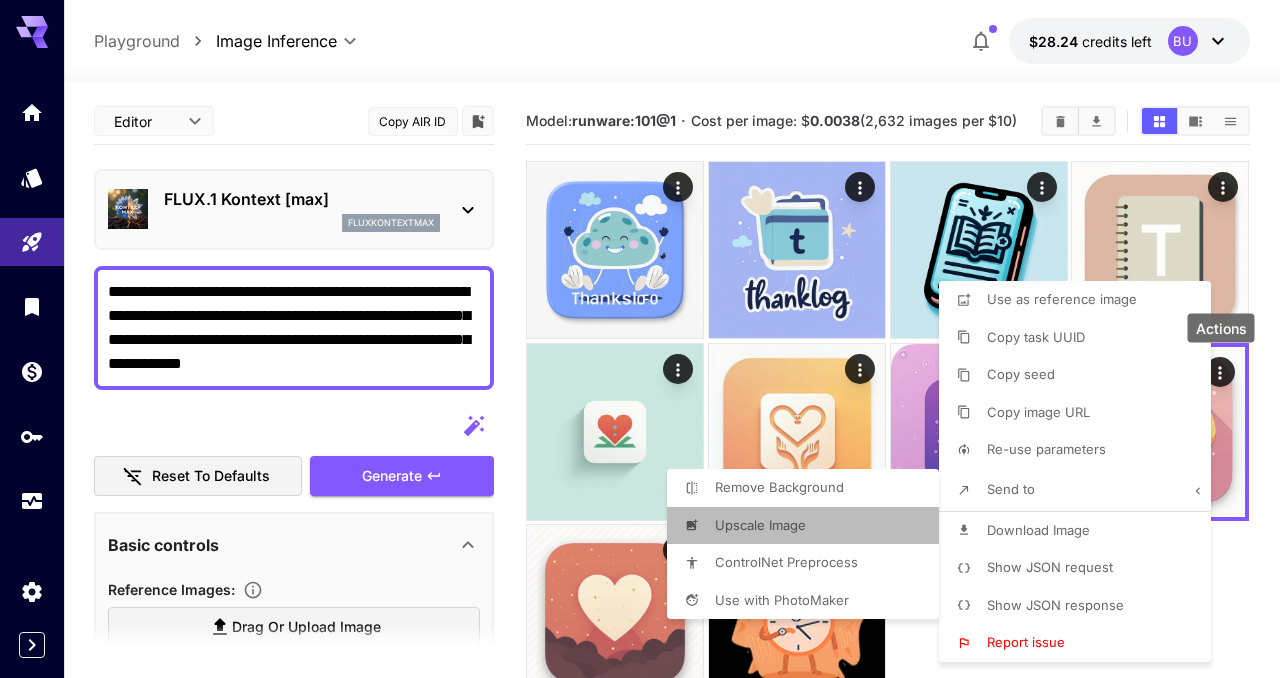 click on "Upscale Image" at bounding box center [1036, 337] 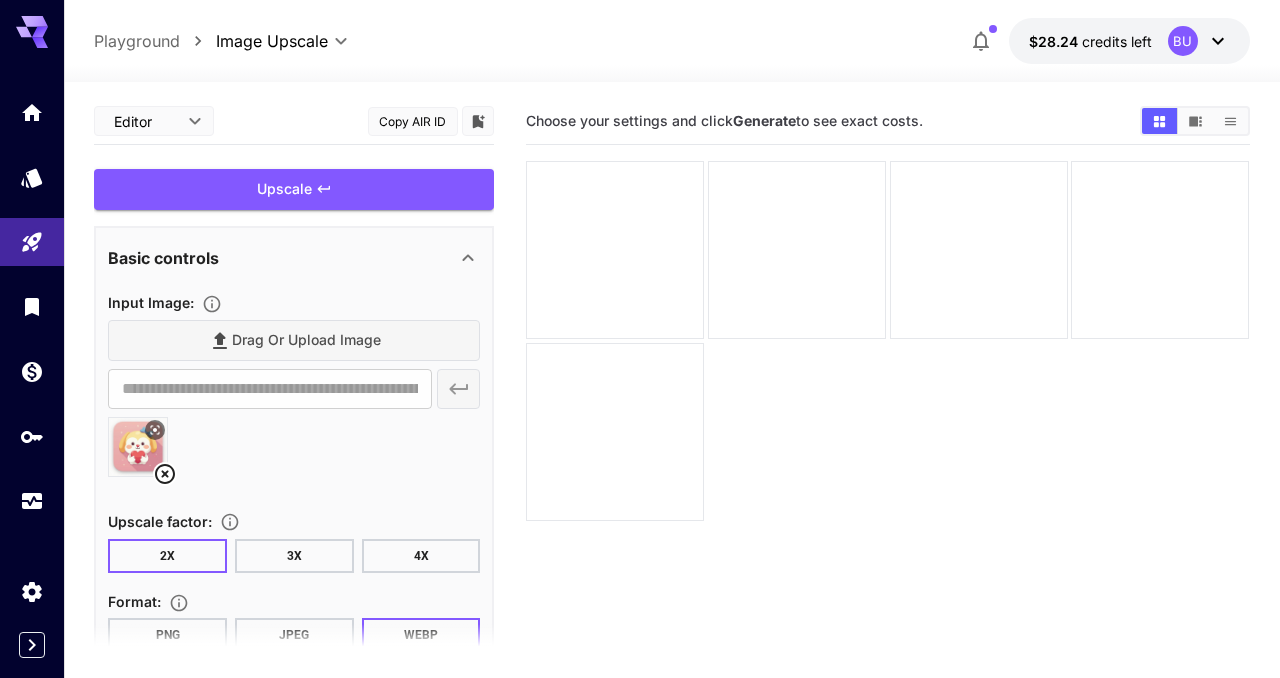 click at bounding box center (294, 649) 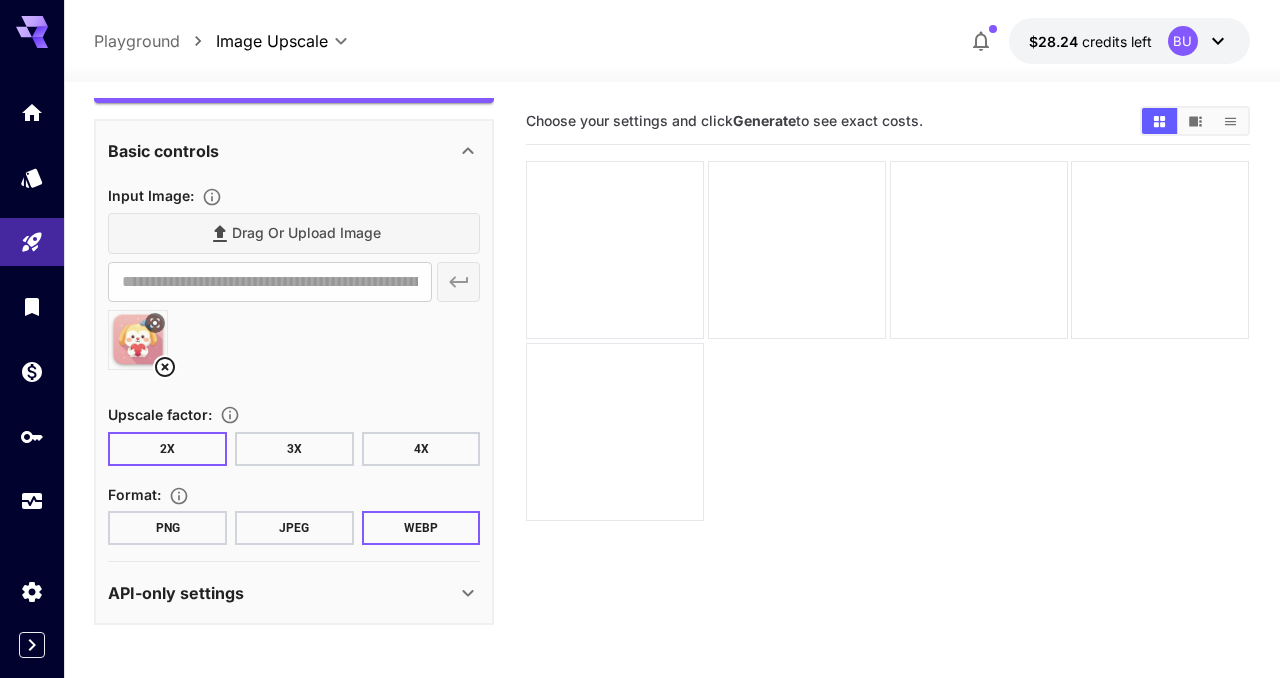 click on "PNG" at bounding box center (167, 528) 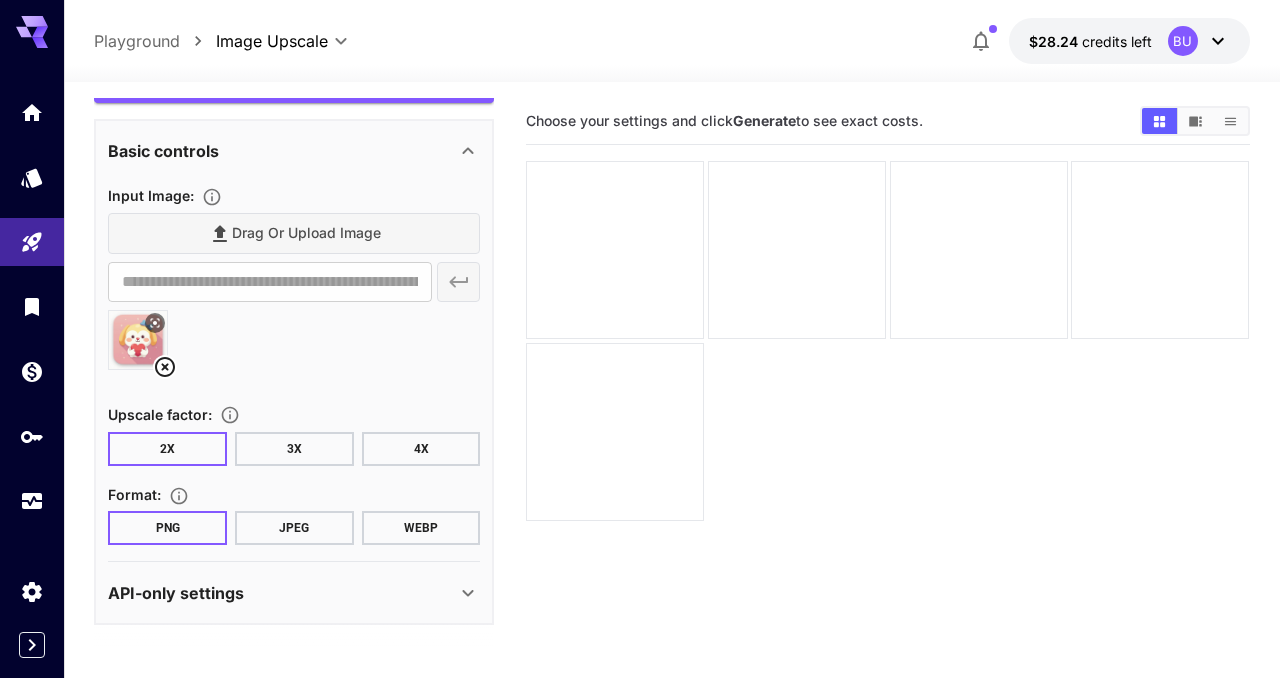 scroll, scrollTop: 0, scrollLeft: 0, axis: both 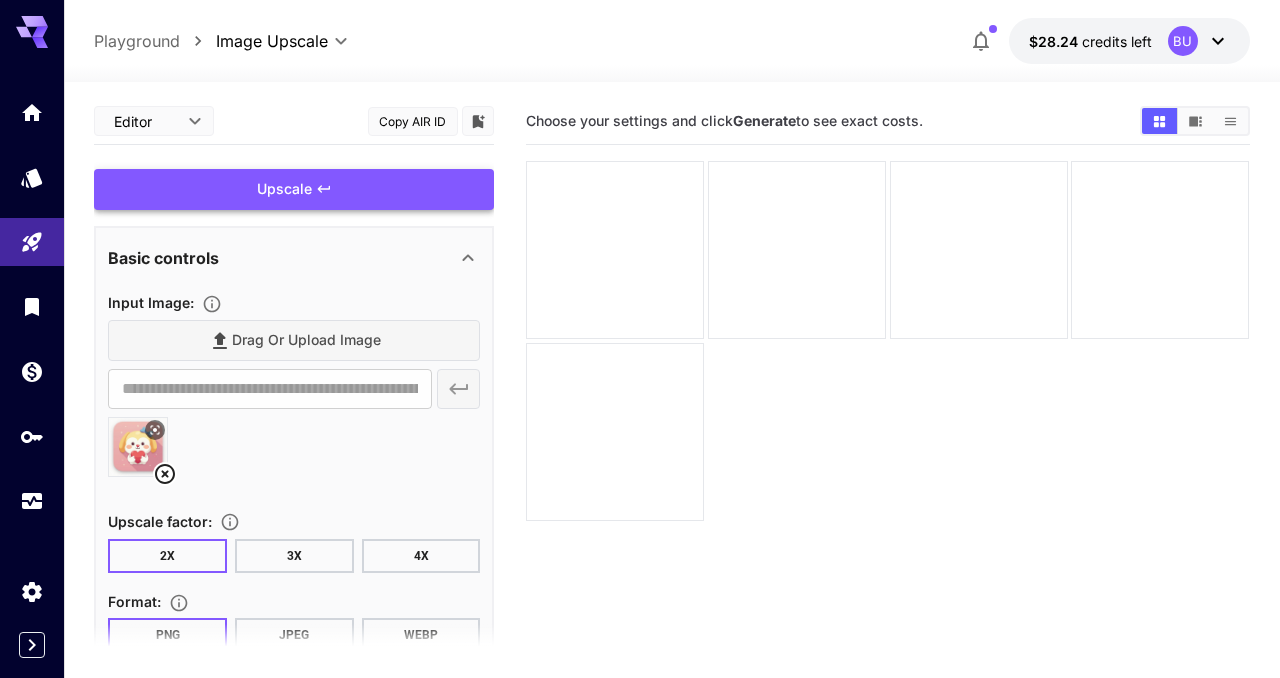 click on "Upscale" at bounding box center (294, 189) 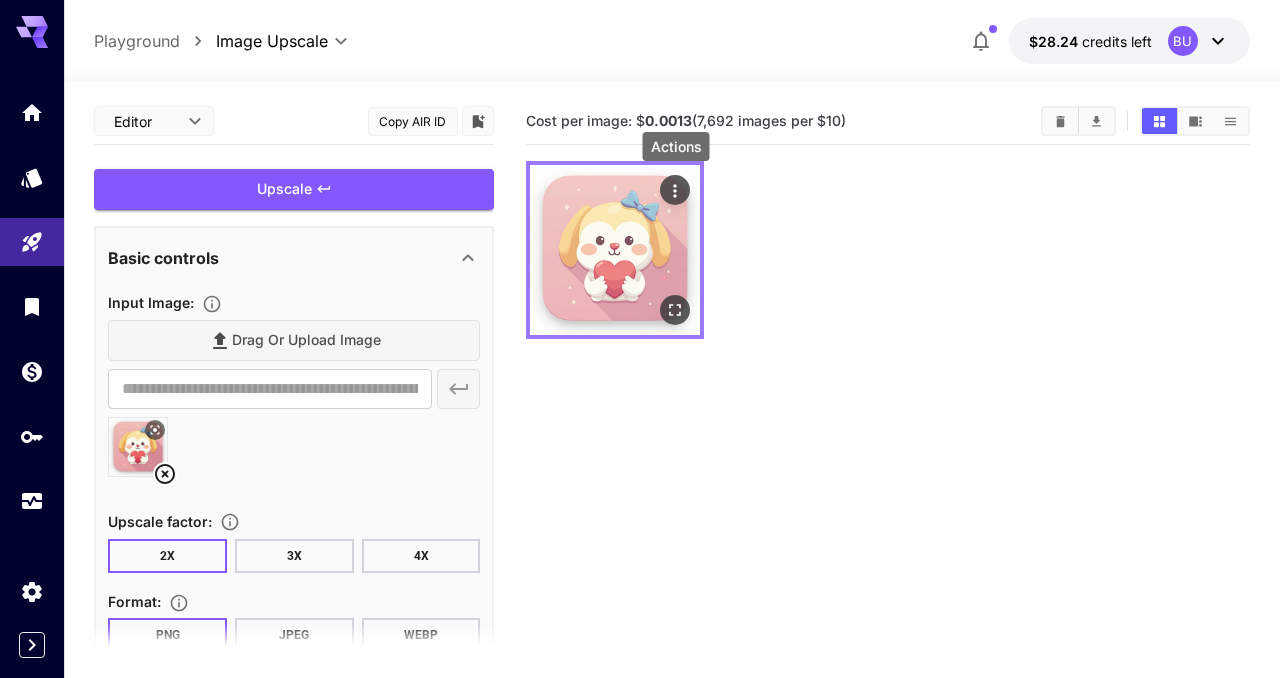 click 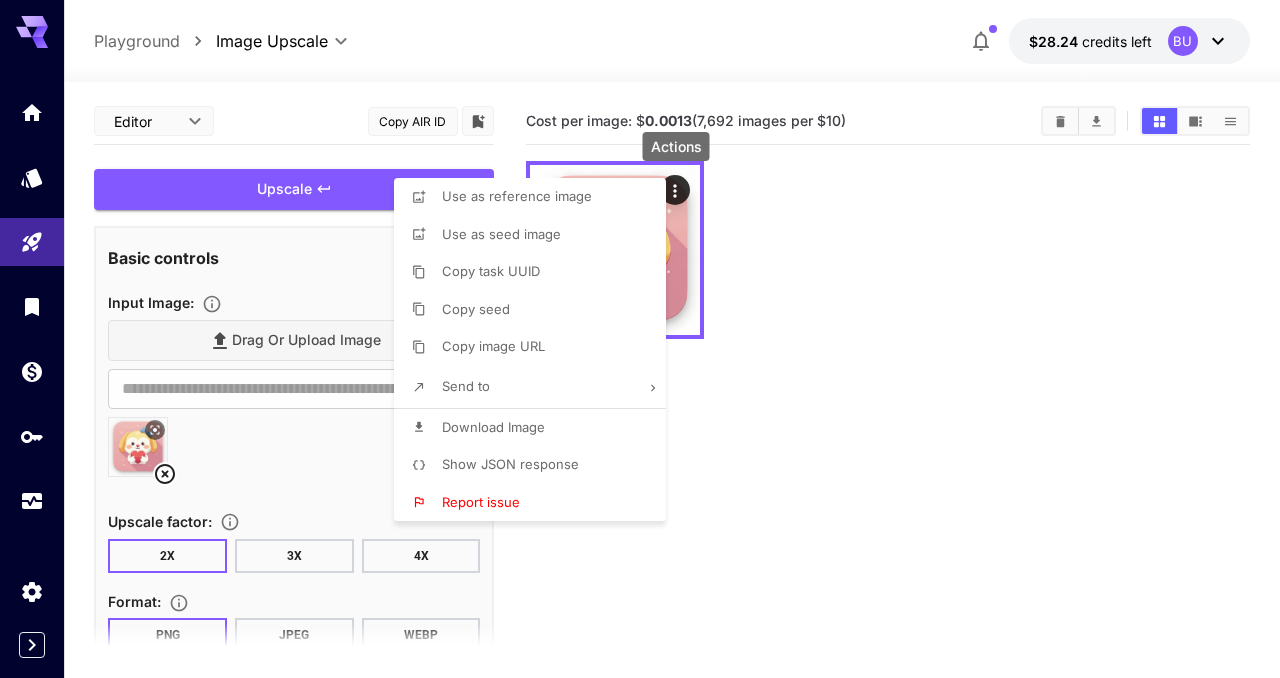 click on "Download Image" at bounding box center [493, 427] 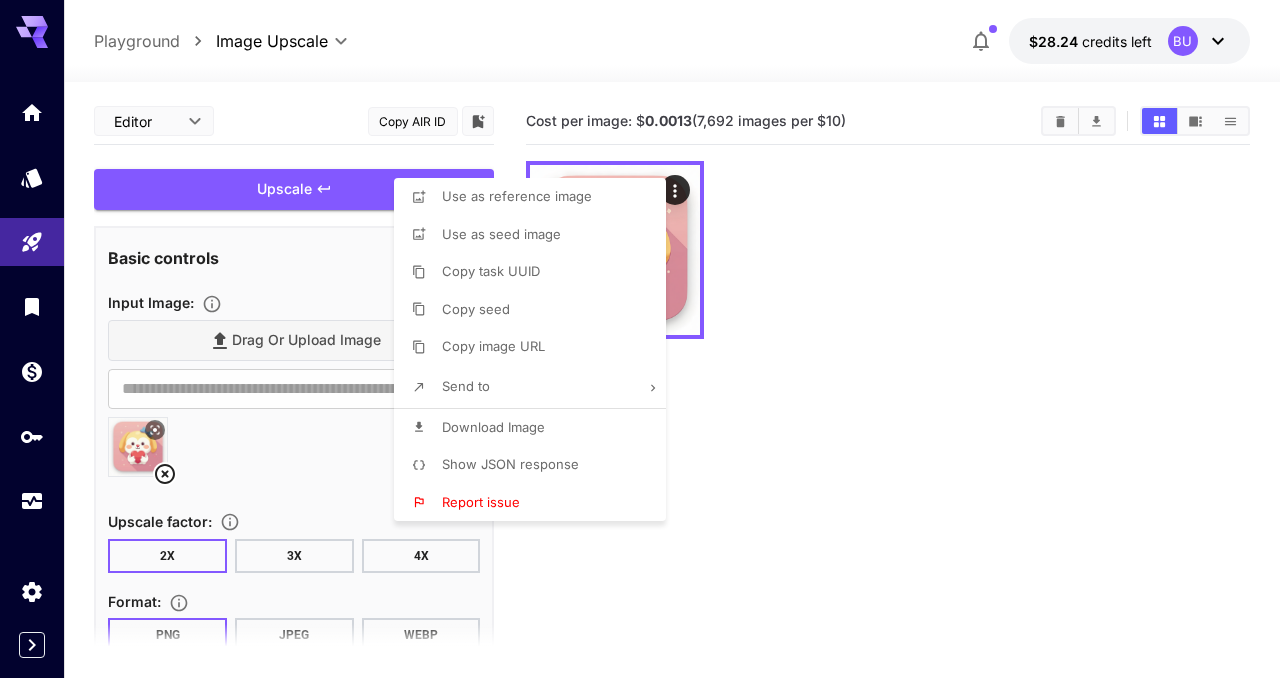 click at bounding box center (640, 339) 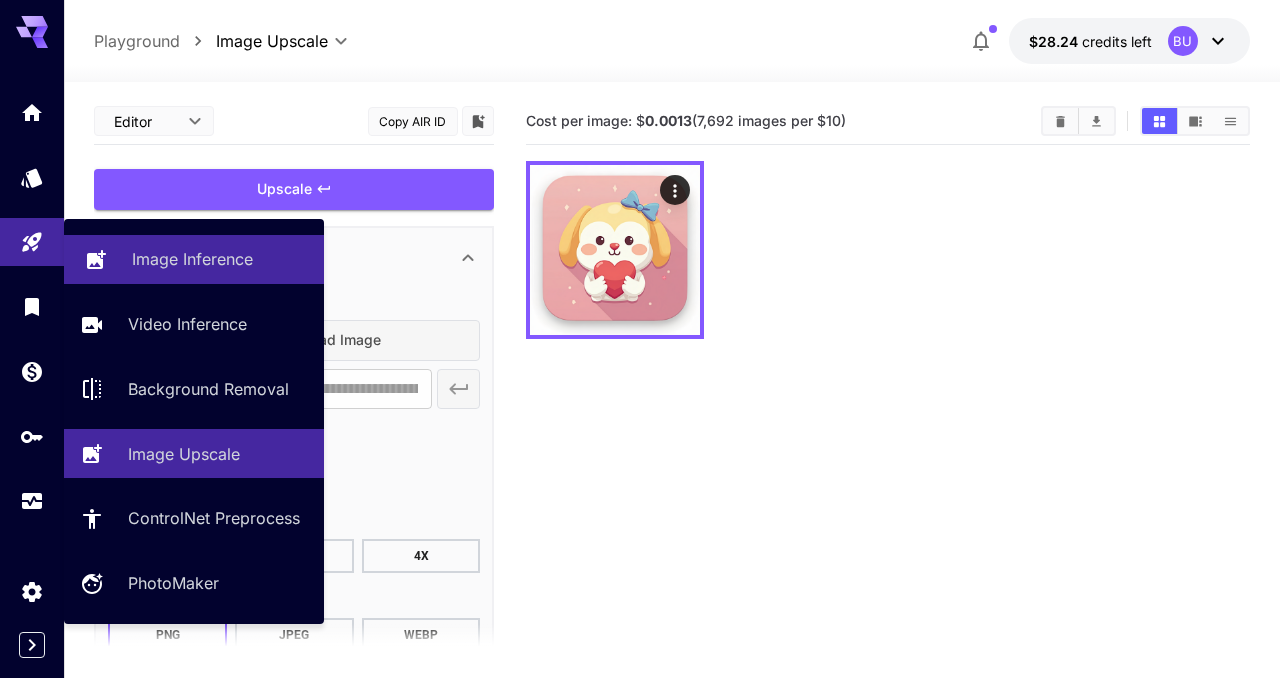click on "Image Inference" at bounding box center [192, 259] 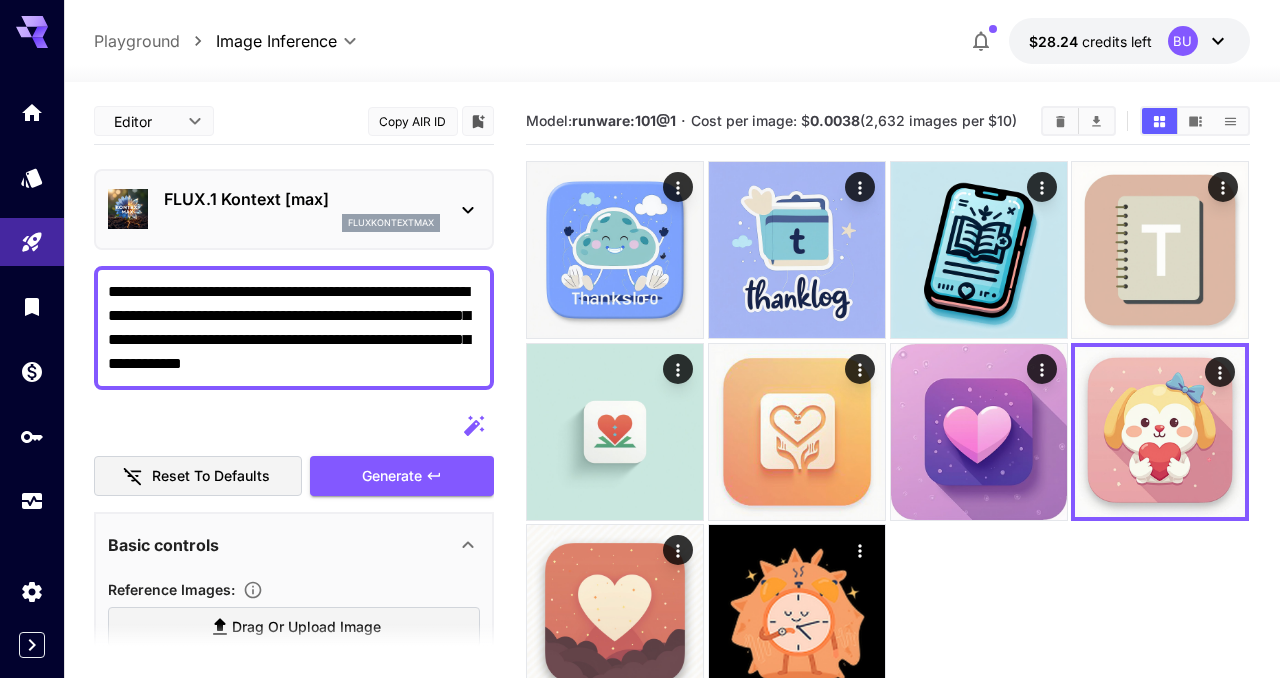 scroll, scrollTop: 158, scrollLeft: 0, axis: vertical 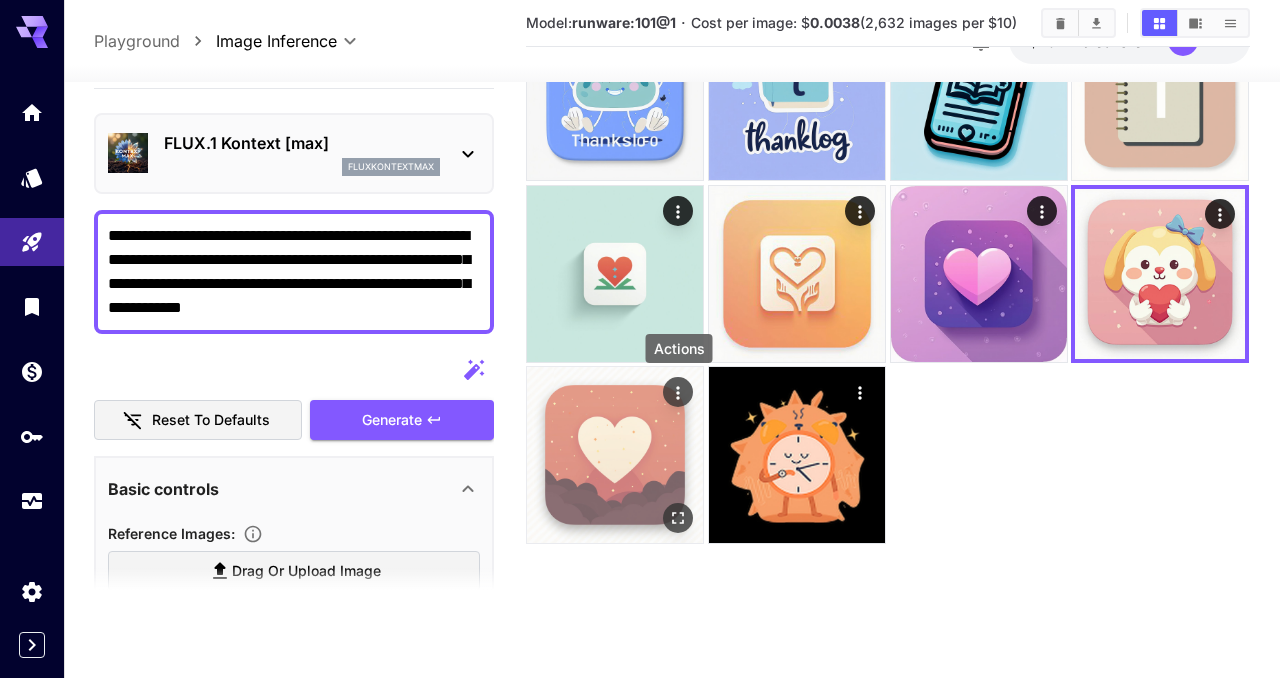 click 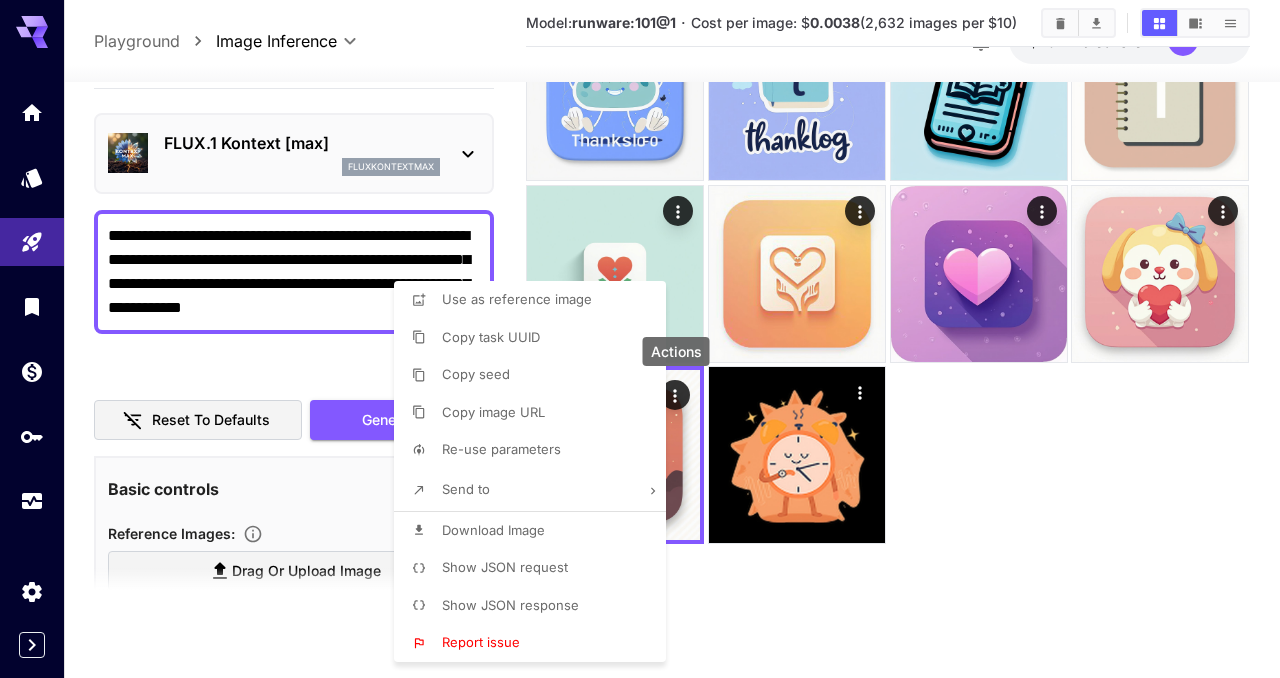 click on "Send to" at bounding box center (536, 490) 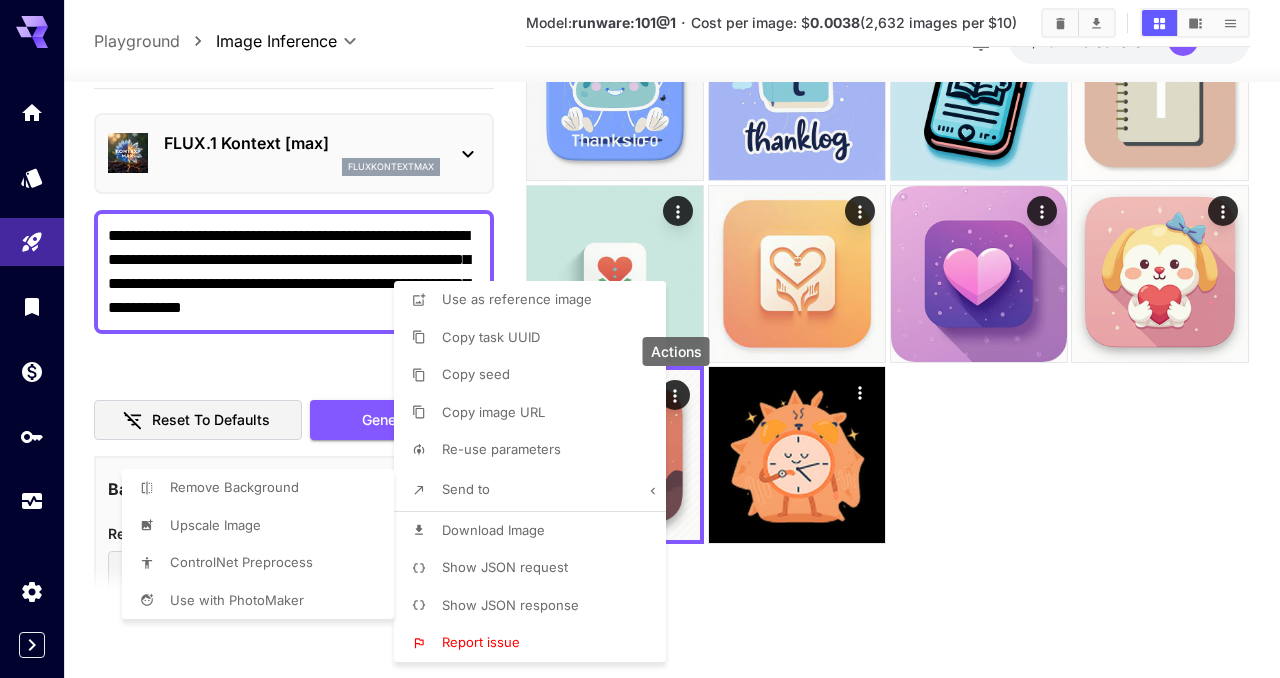 click on "Upscale Image" at bounding box center [491, 338] 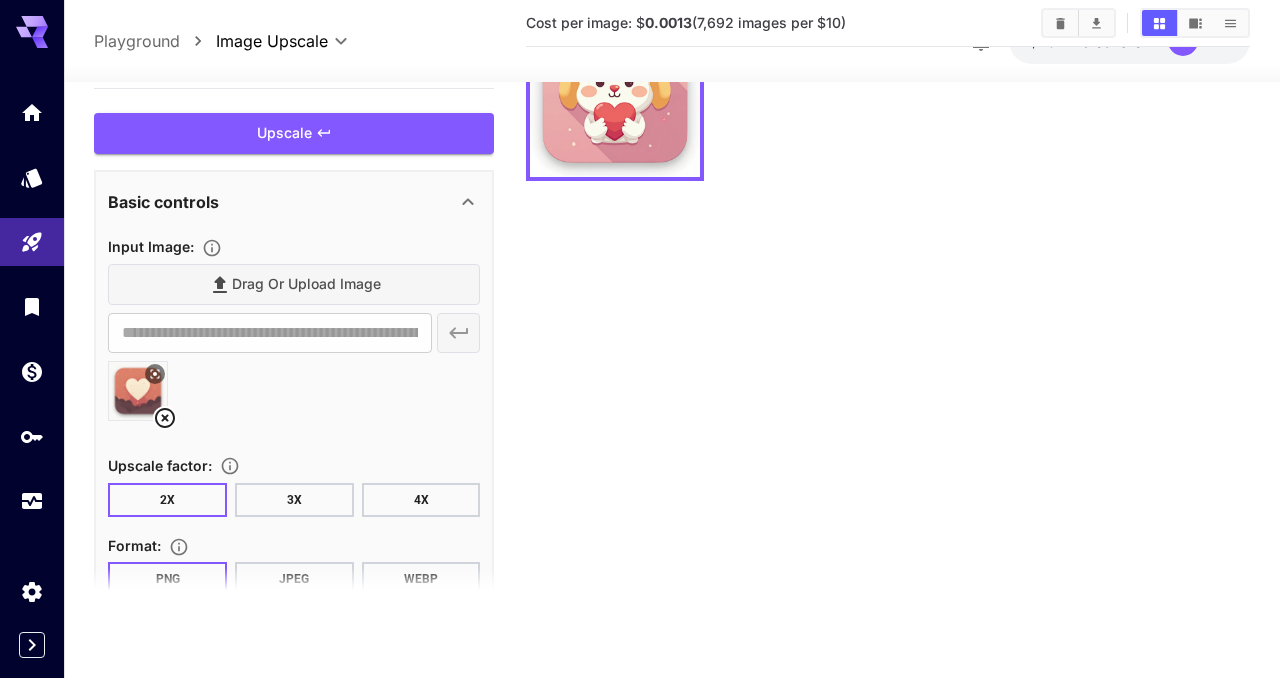 click on "3X" at bounding box center [294, 500] 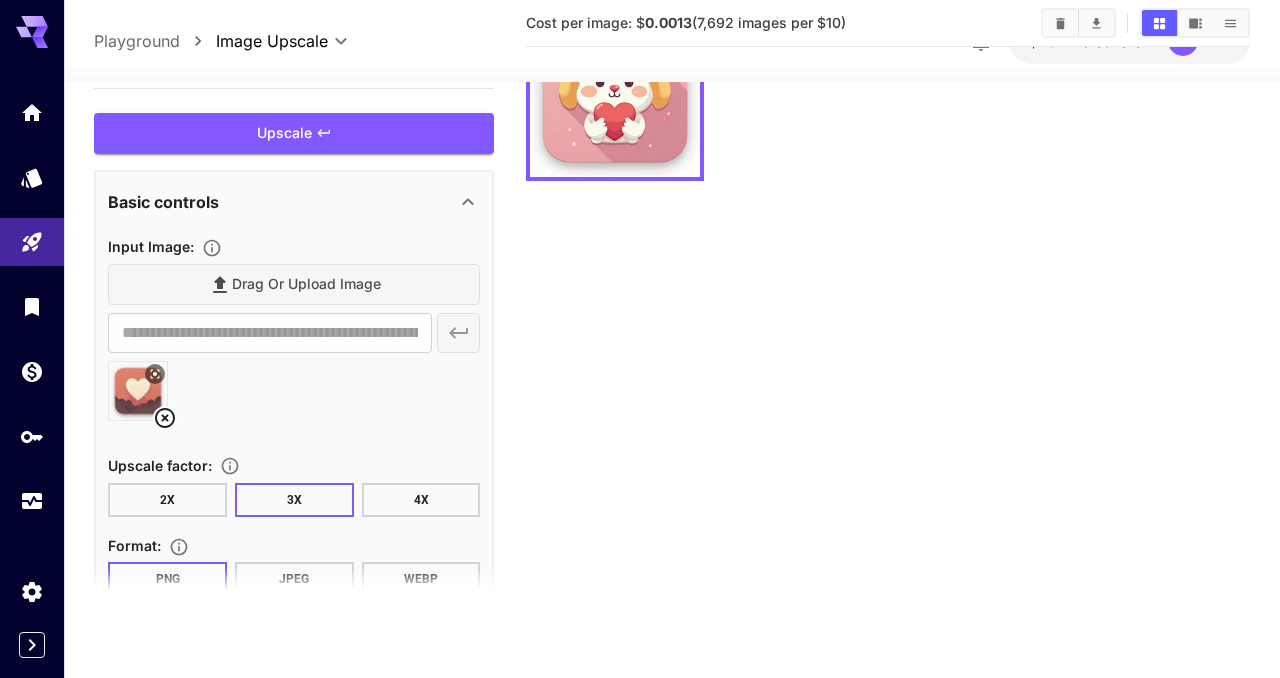 click on "2X" at bounding box center (167, 500) 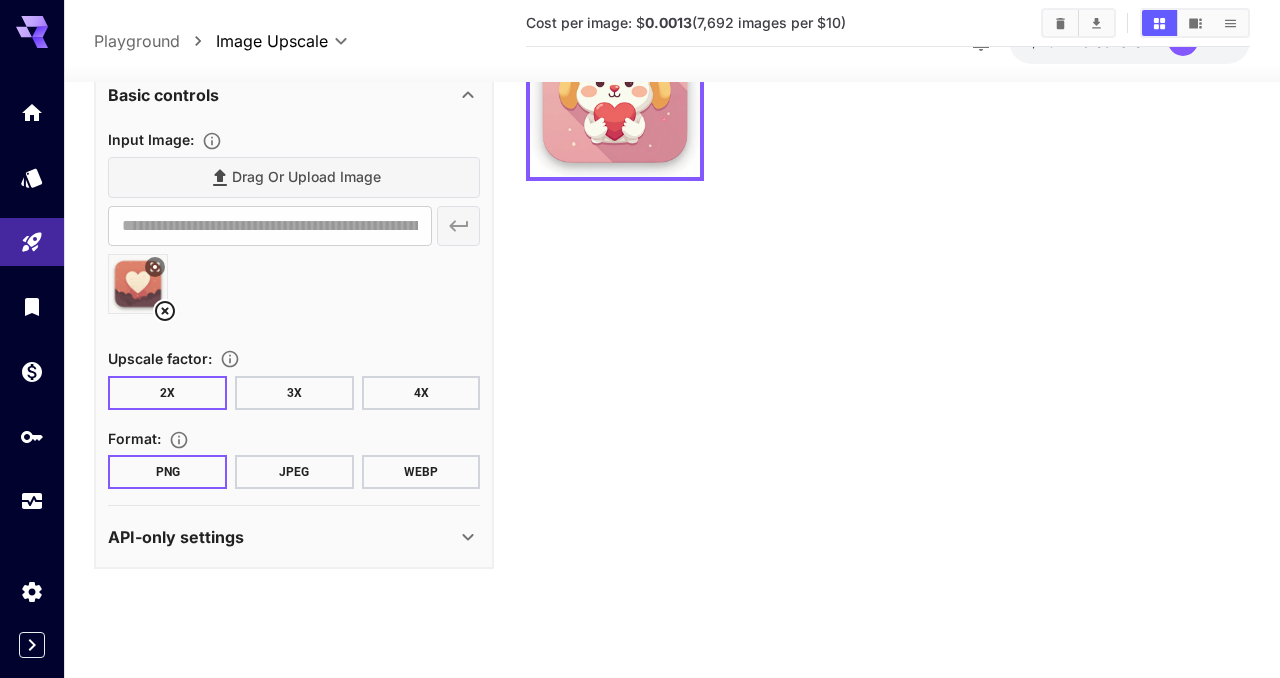 scroll, scrollTop: 0, scrollLeft: 0, axis: both 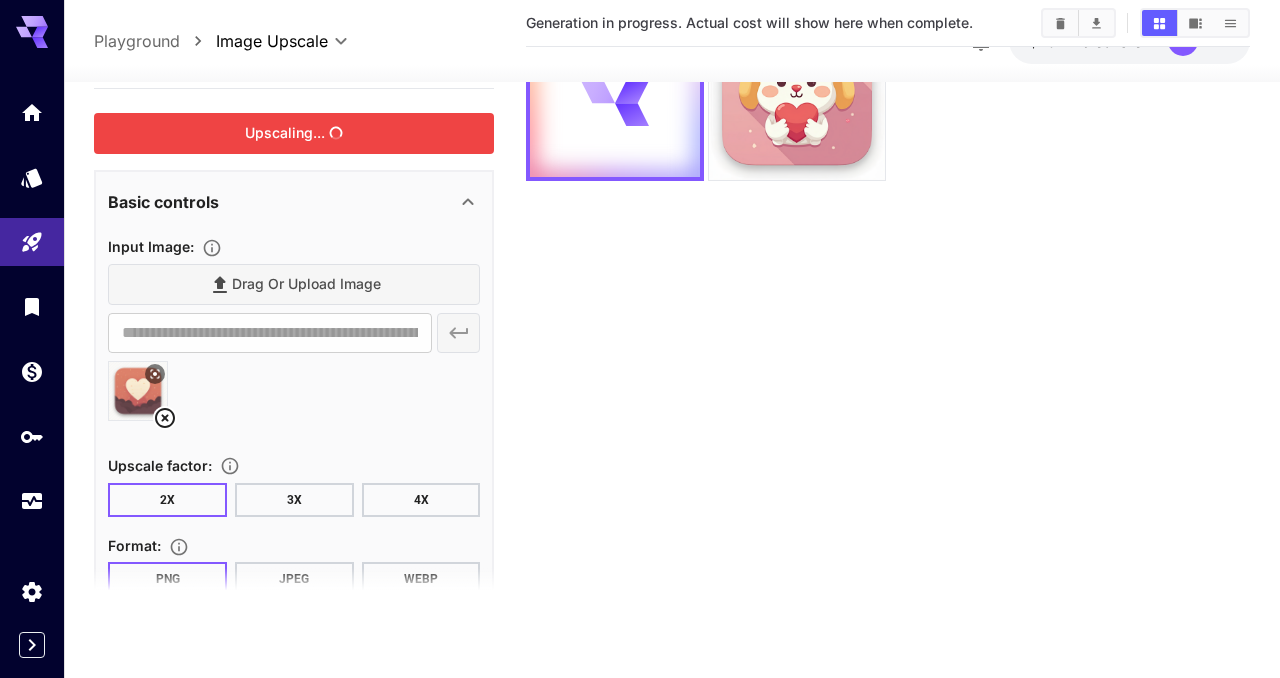 click on "Upscaling..." at bounding box center [294, 133] 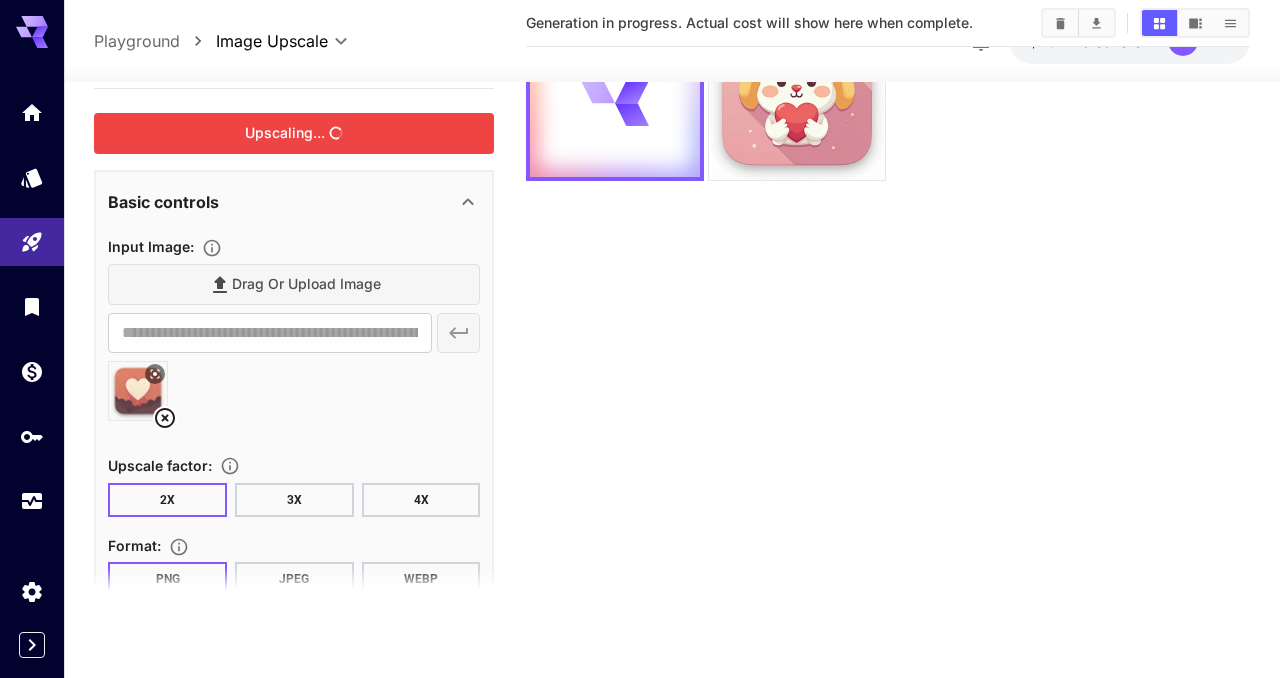 scroll, scrollTop: 0, scrollLeft: 0, axis: both 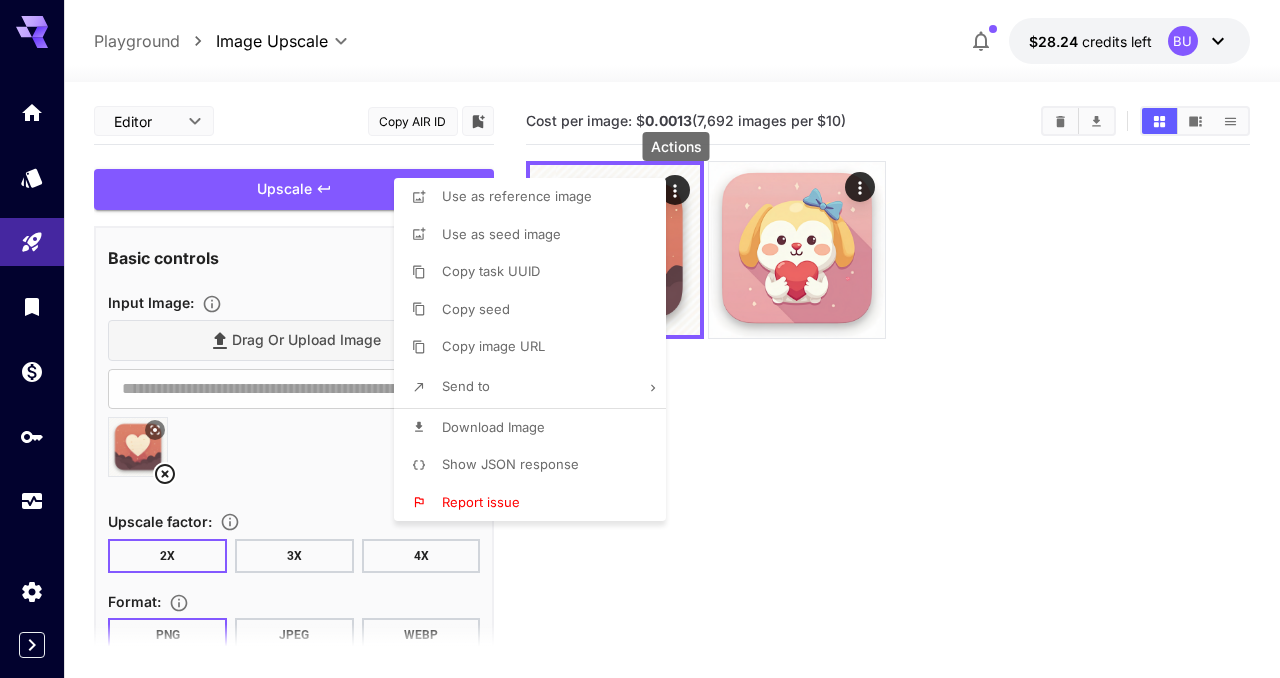 click on "Download Image" at bounding box center (493, 427) 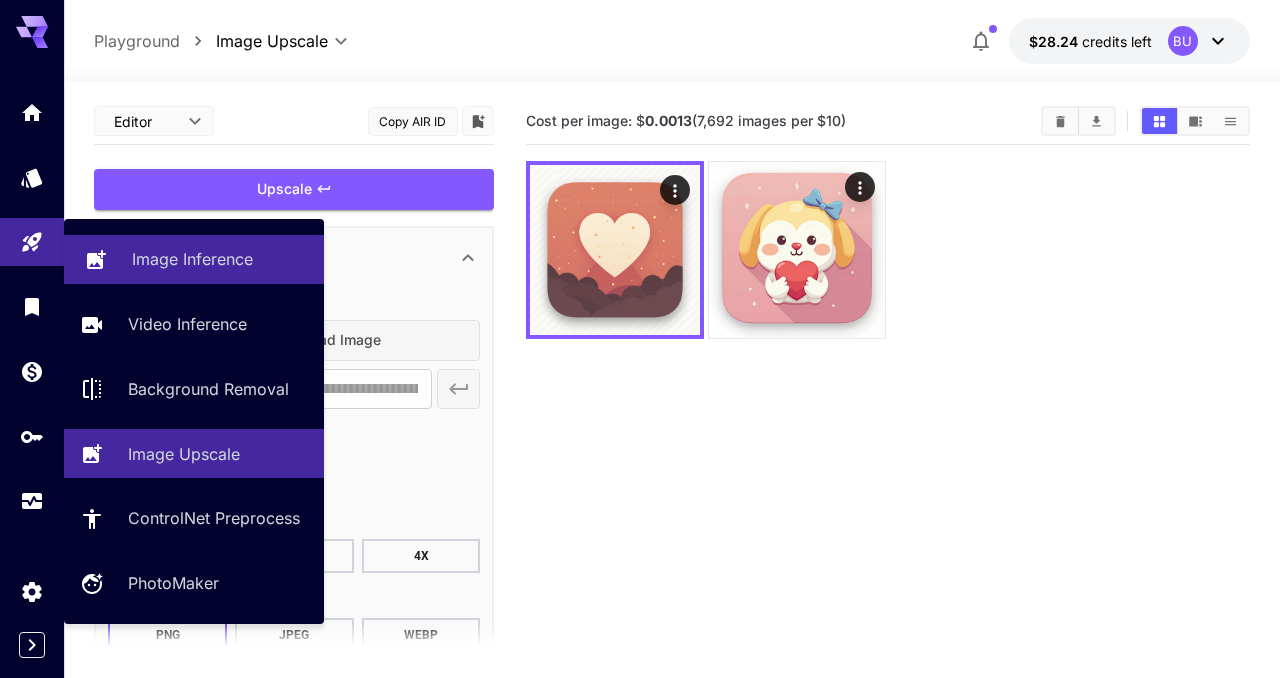 click on "Image Inference" at bounding box center (192, 259) 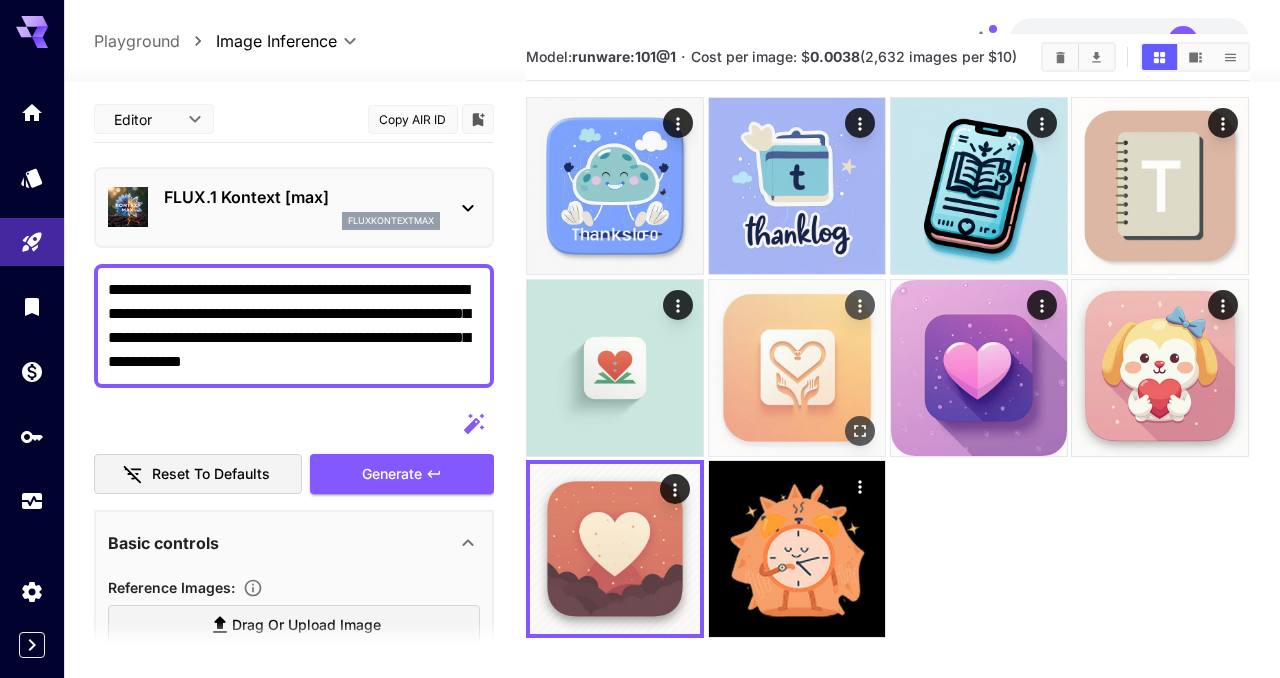 scroll, scrollTop: 86, scrollLeft: 0, axis: vertical 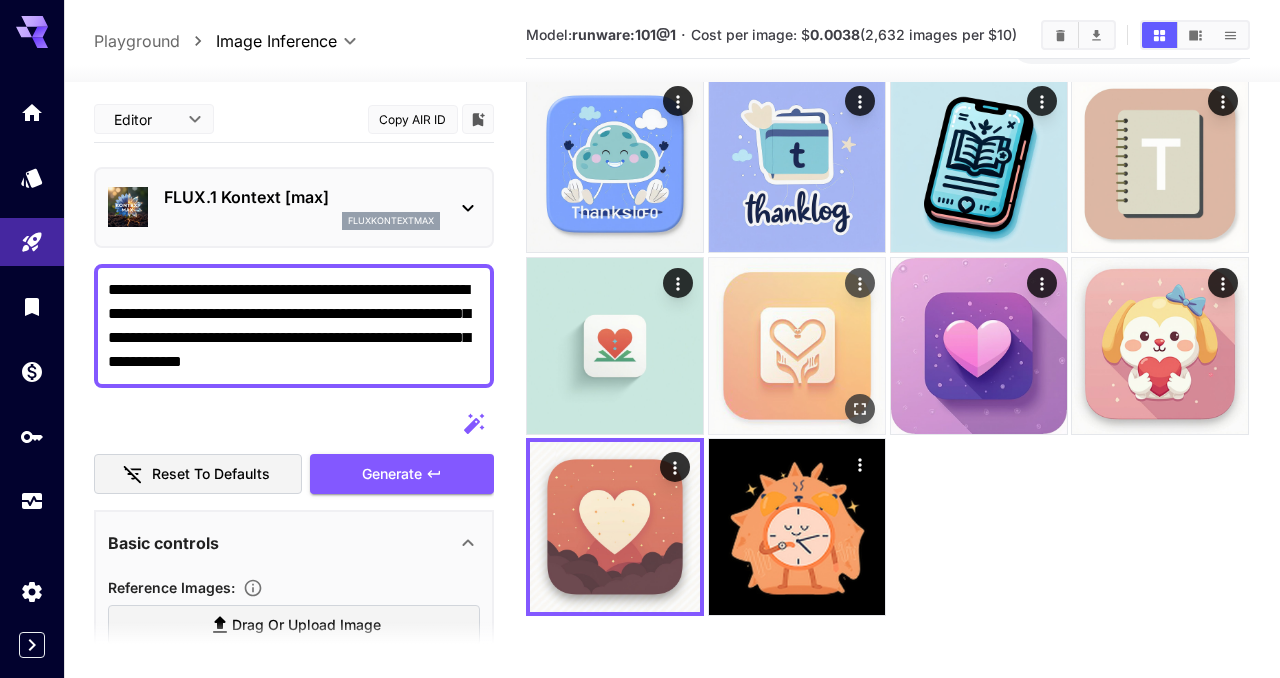 click 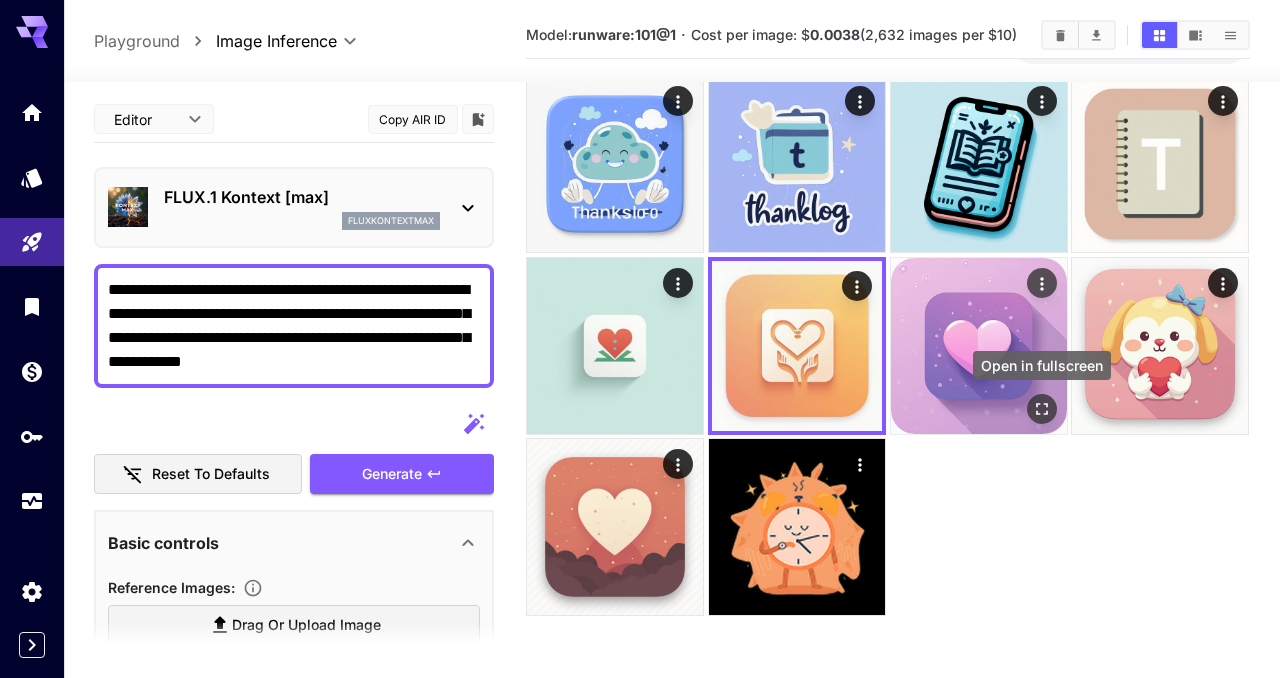 click 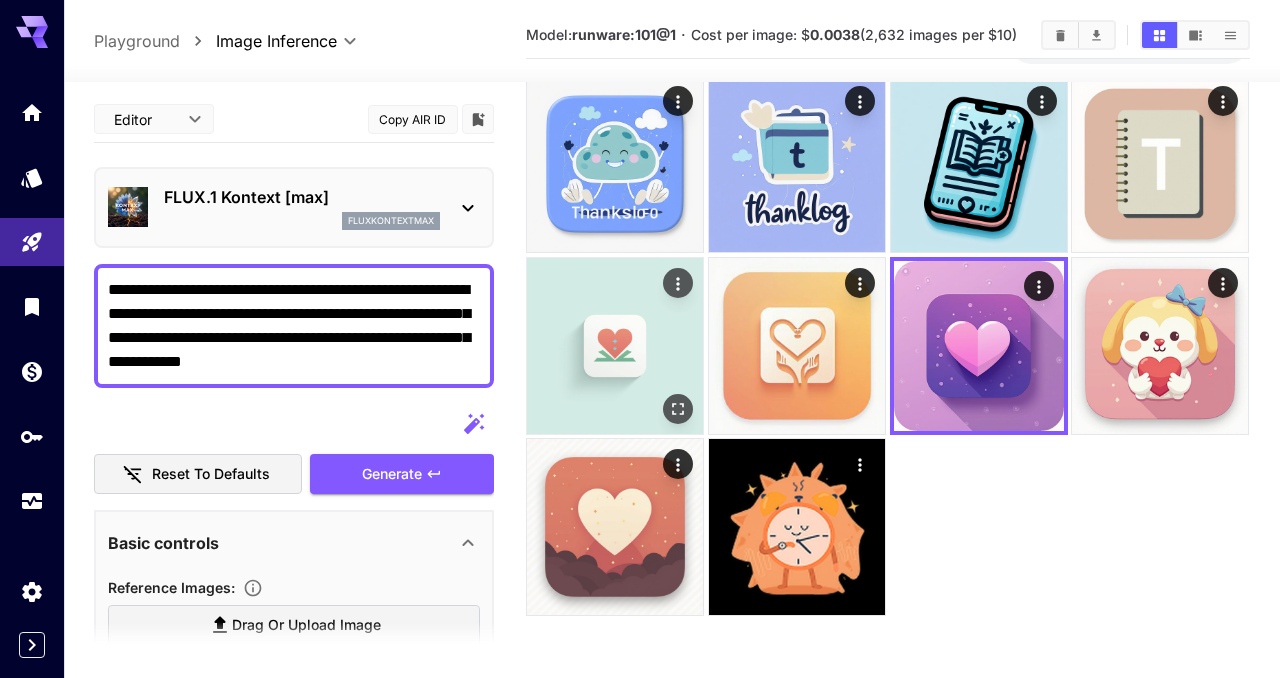 click 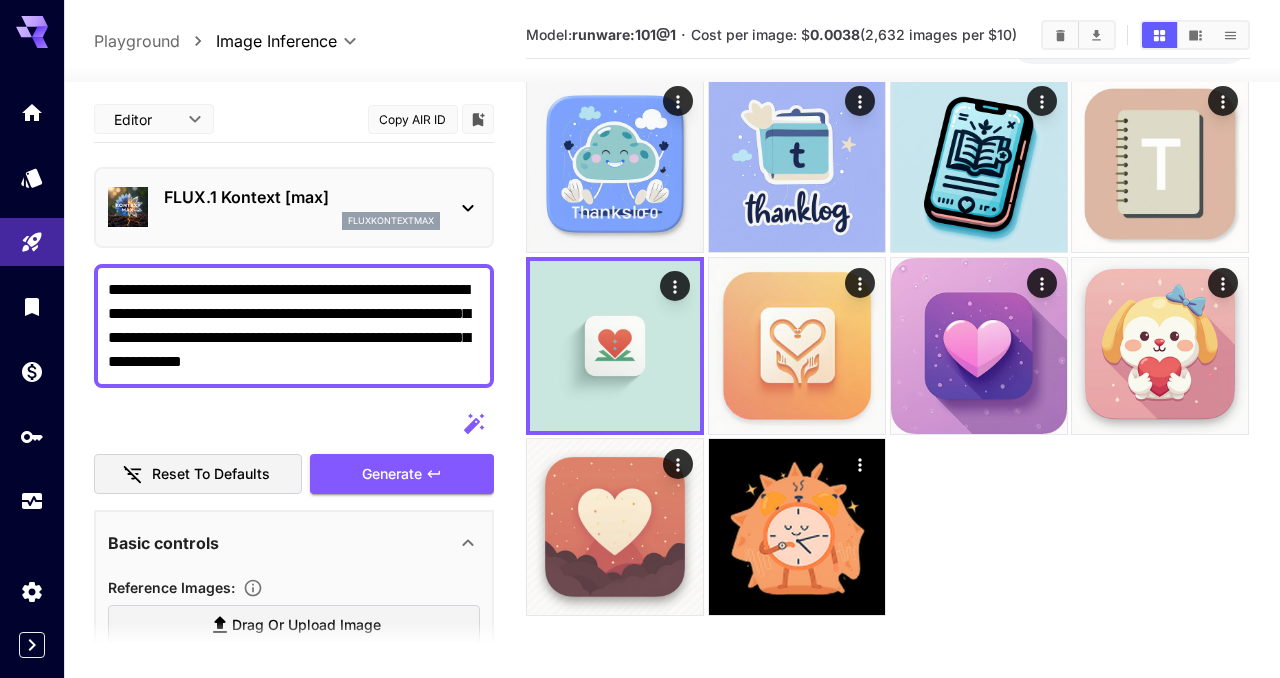 scroll, scrollTop: 220, scrollLeft: 0, axis: vertical 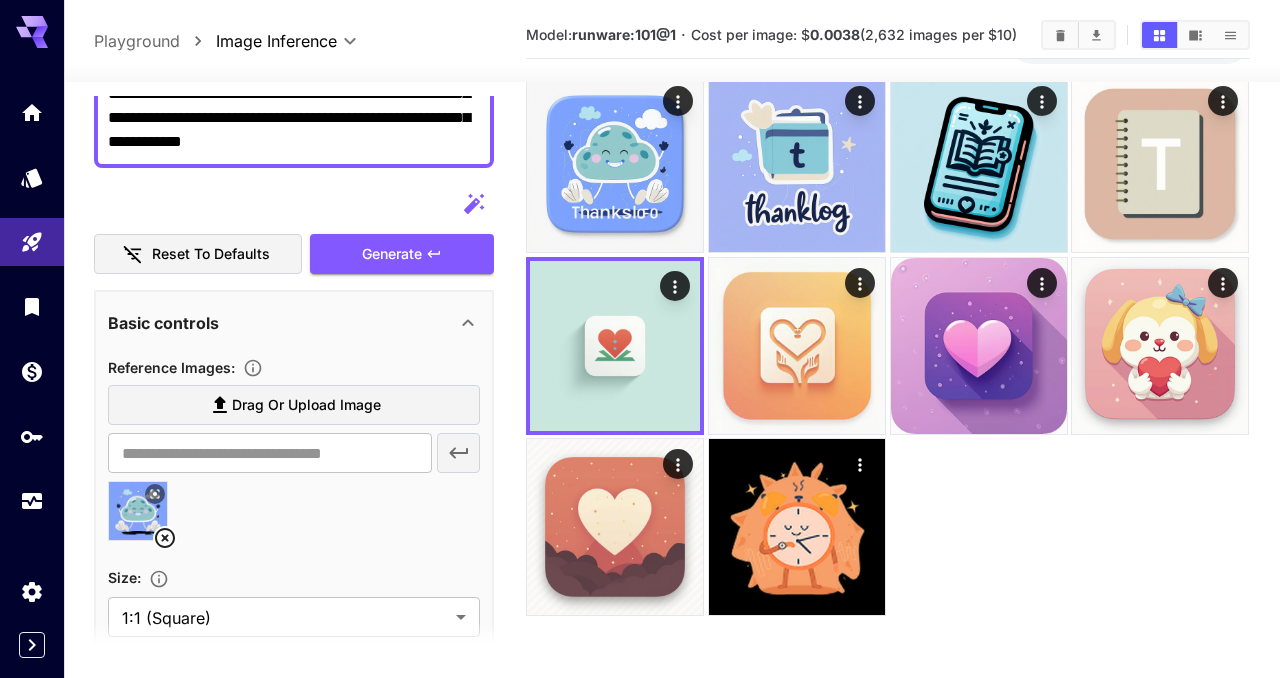 click 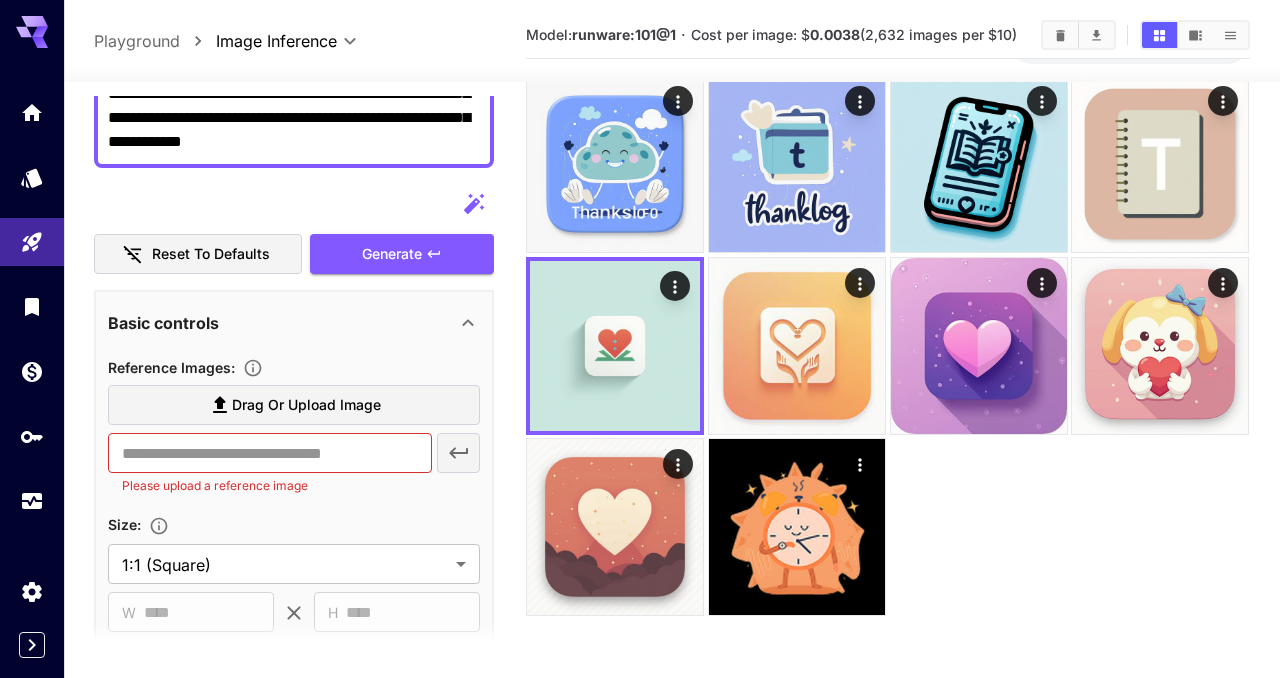 scroll, scrollTop: 0, scrollLeft: 0, axis: both 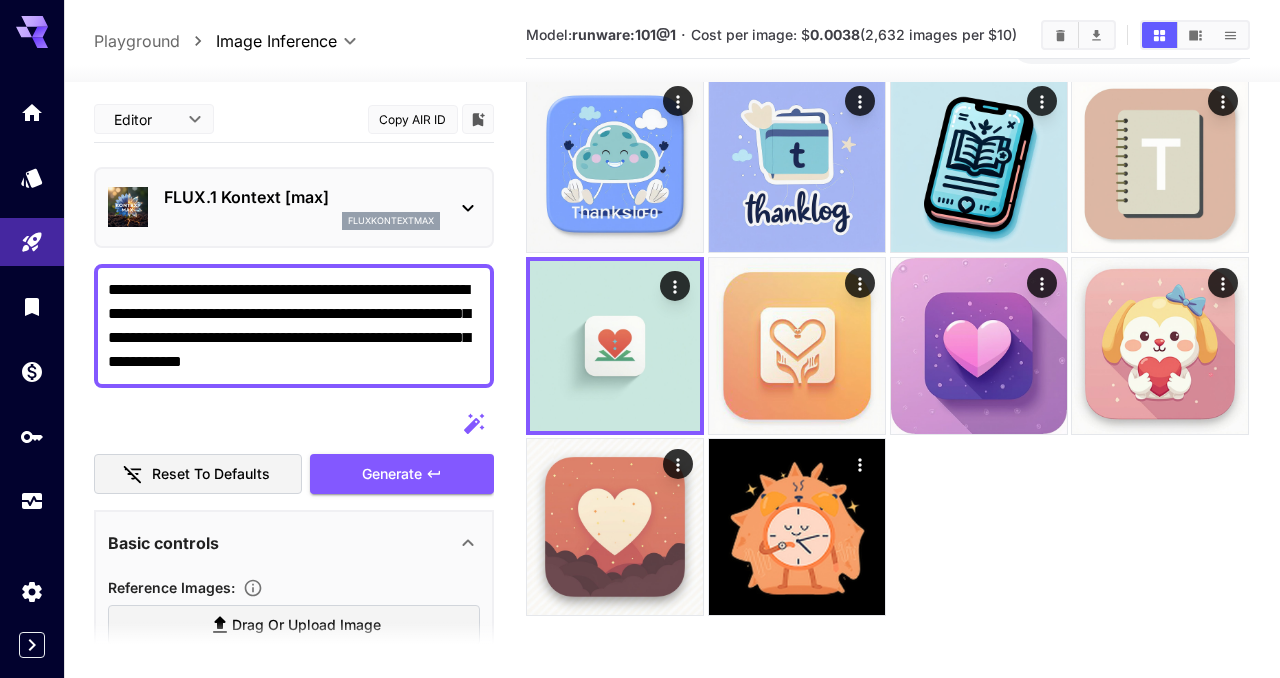click on "**********" at bounding box center [294, 326] 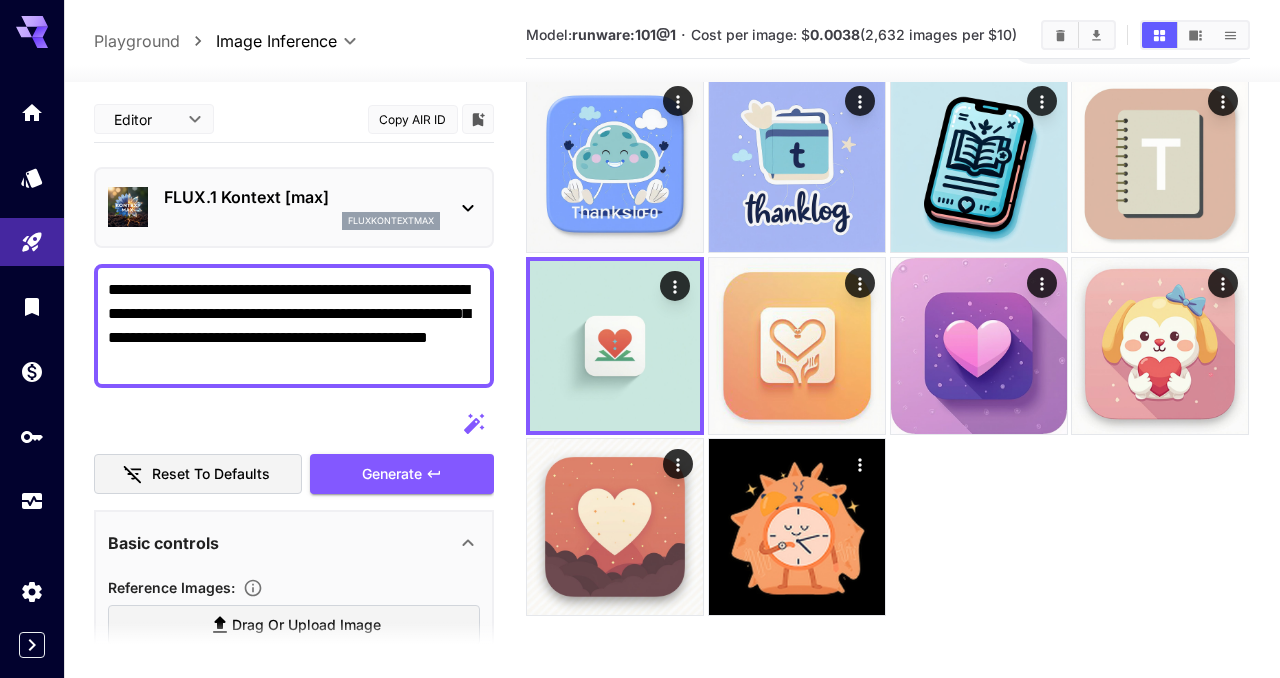 drag, startPoint x: 294, startPoint y: 360, endPoint x: 422, endPoint y: 334, distance: 130.61394 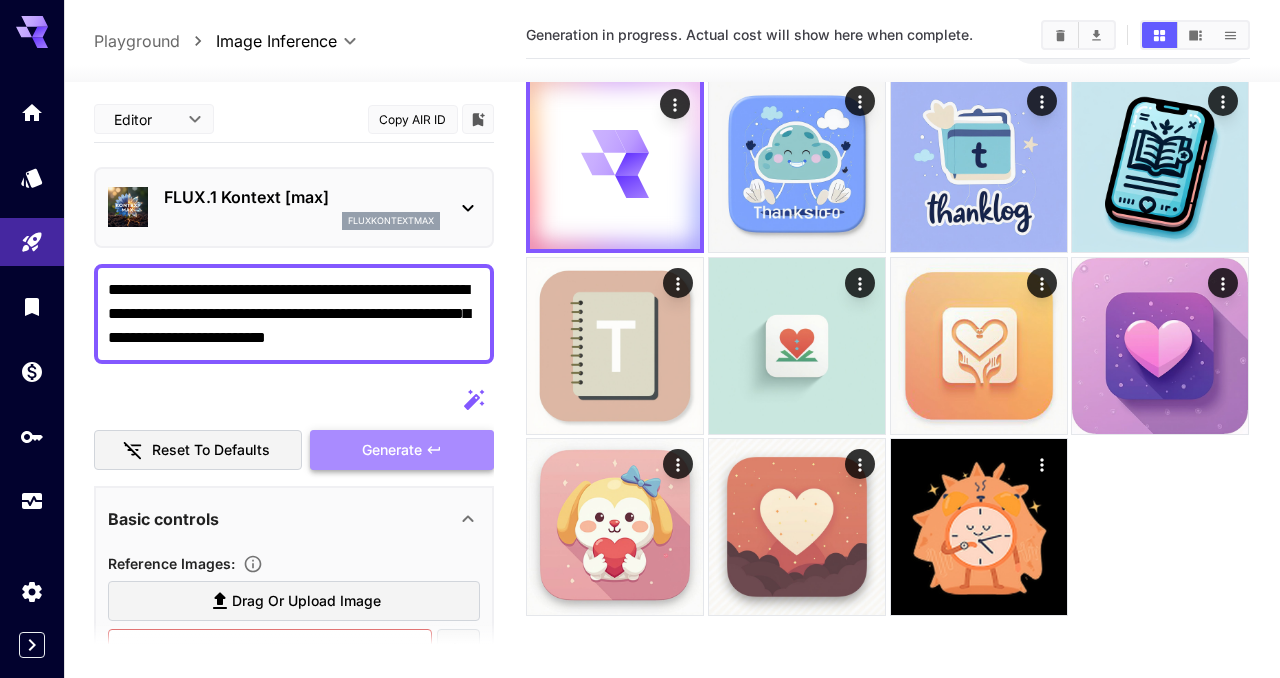 click on "Generate" at bounding box center [392, 450] 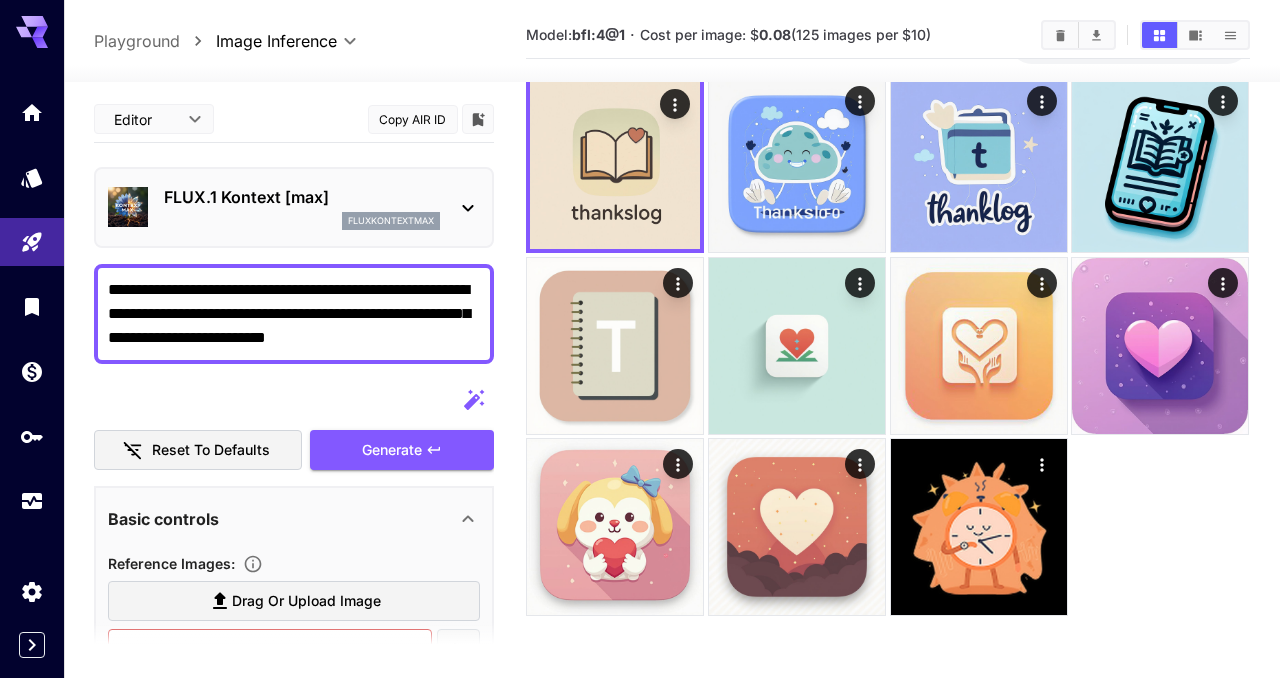 drag, startPoint x: 476, startPoint y: 317, endPoint x: 303, endPoint y: 312, distance: 173.07224 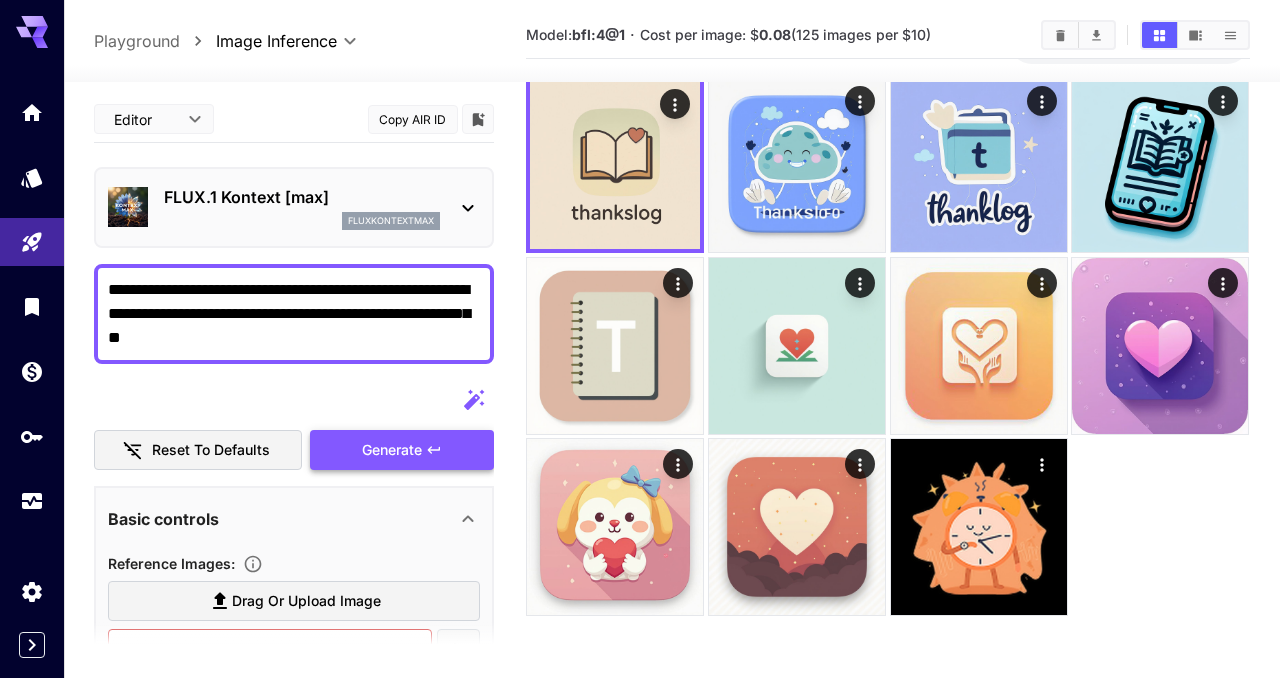 type on "**********" 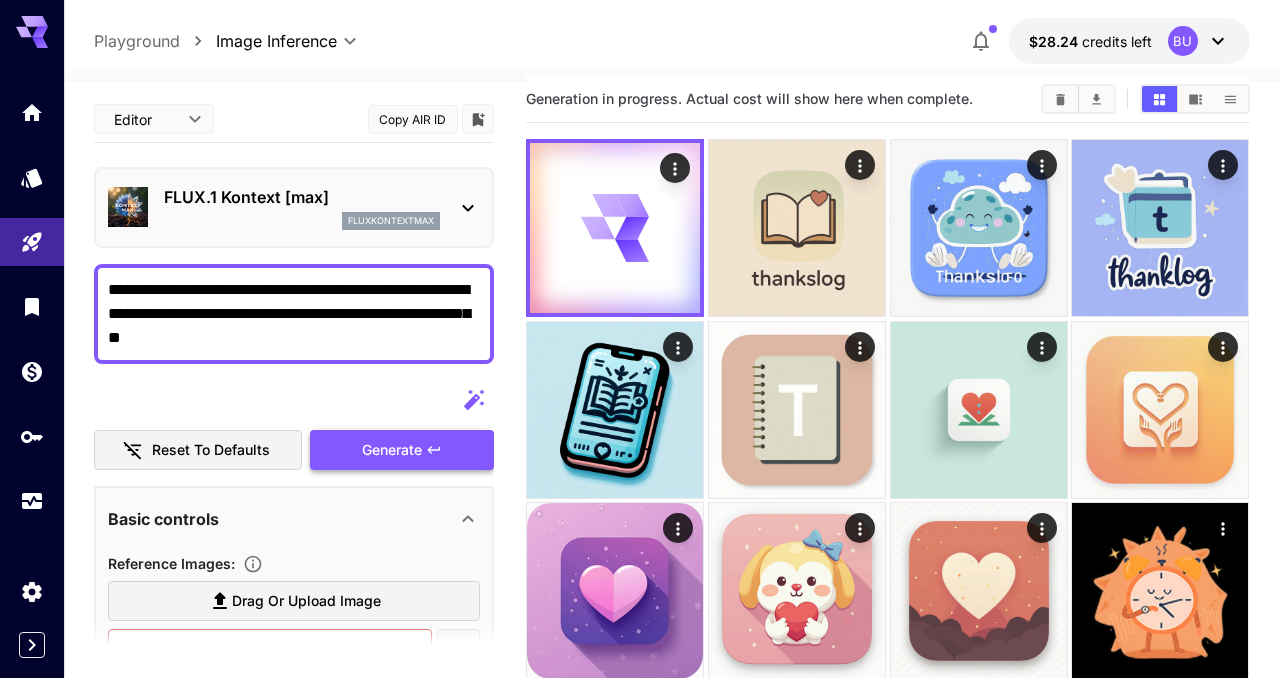 scroll, scrollTop: 14, scrollLeft: 0, axis: vertical 